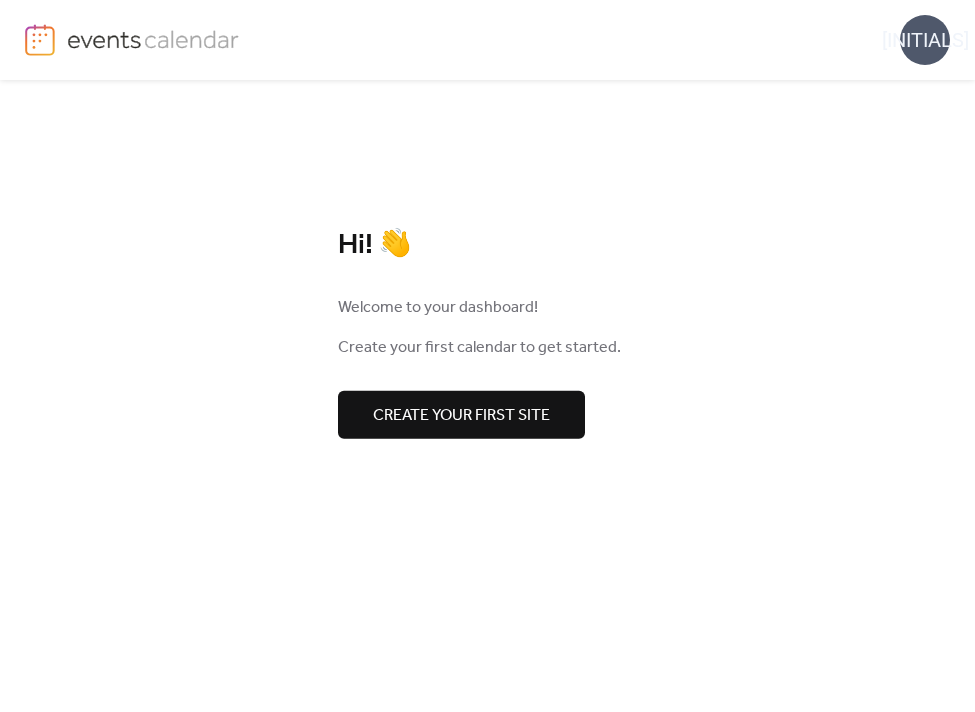 scroll, scrollTop: 0, scrollLeft: 0, axis: both 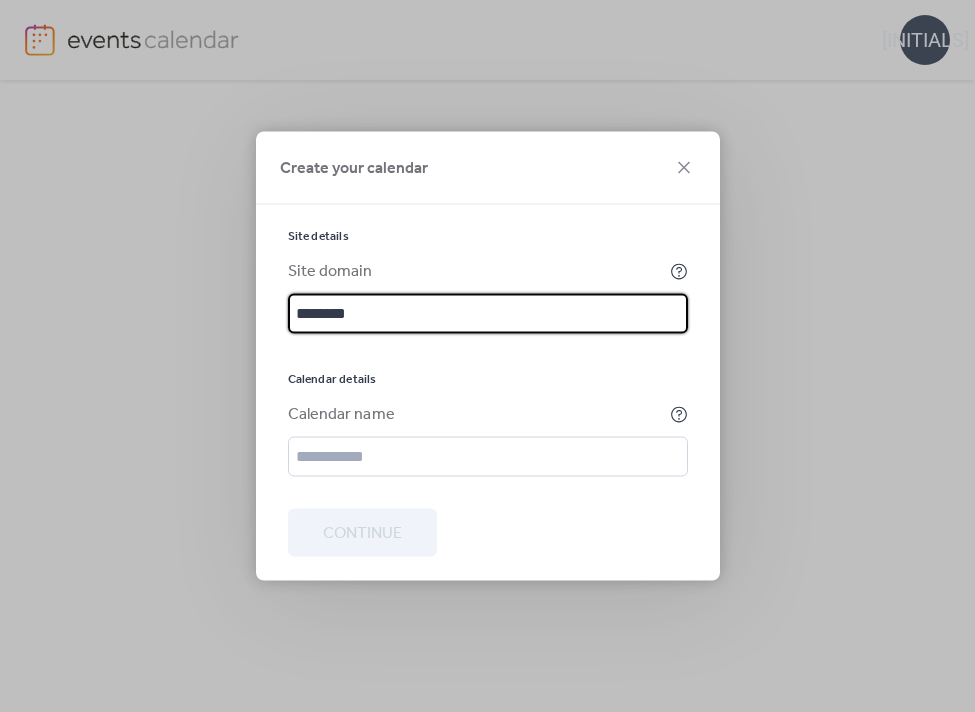 click on "********" at bounding box center (488, 314) 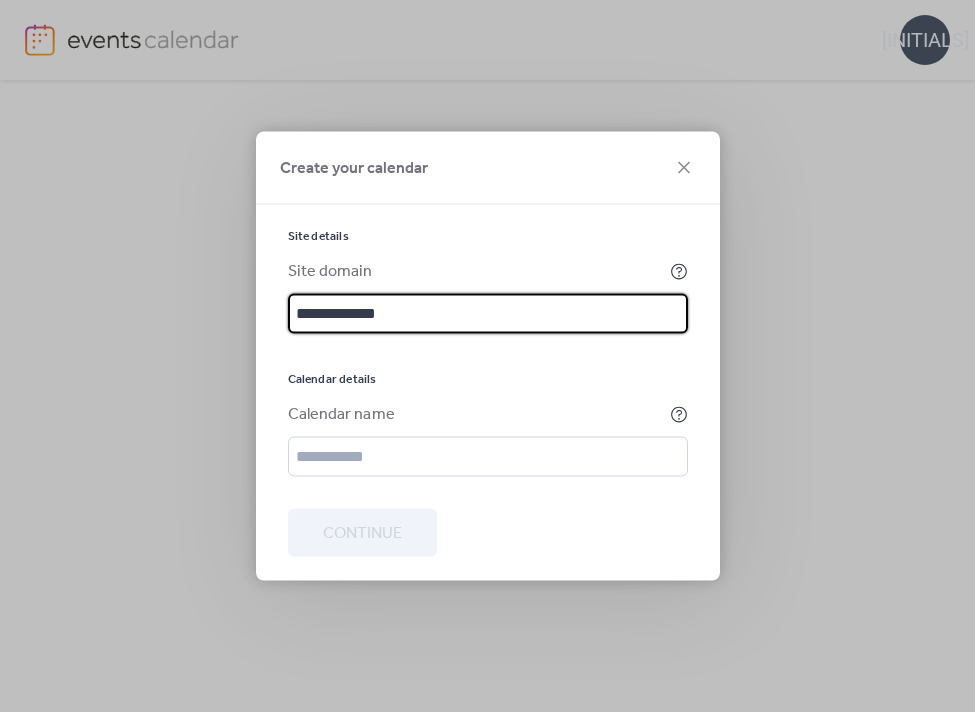 type on "**********" 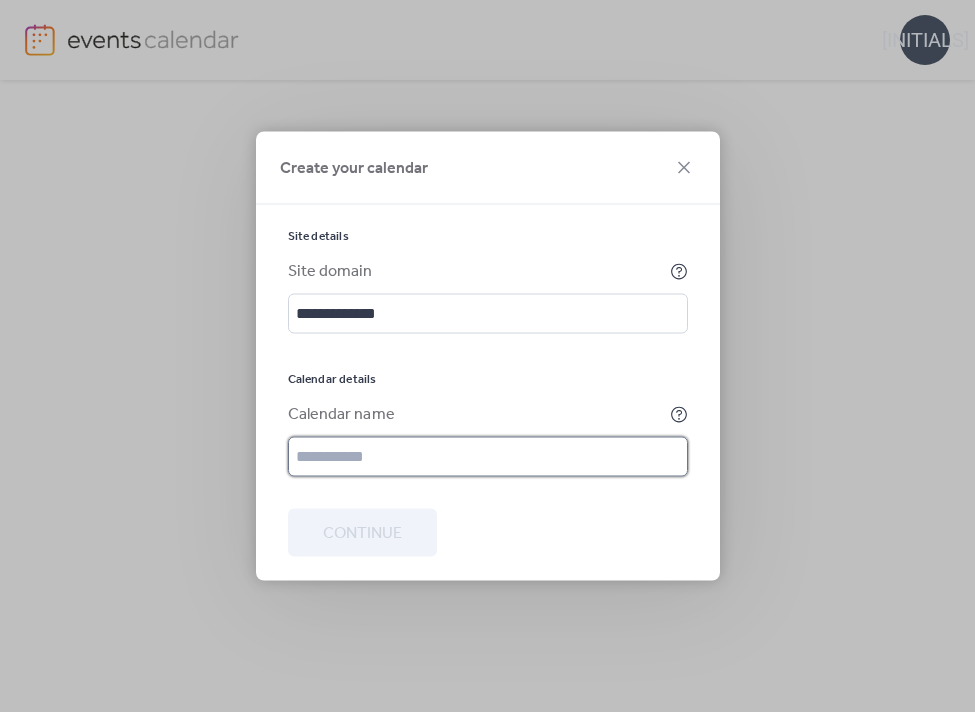 click at bounding box center [488, 457] 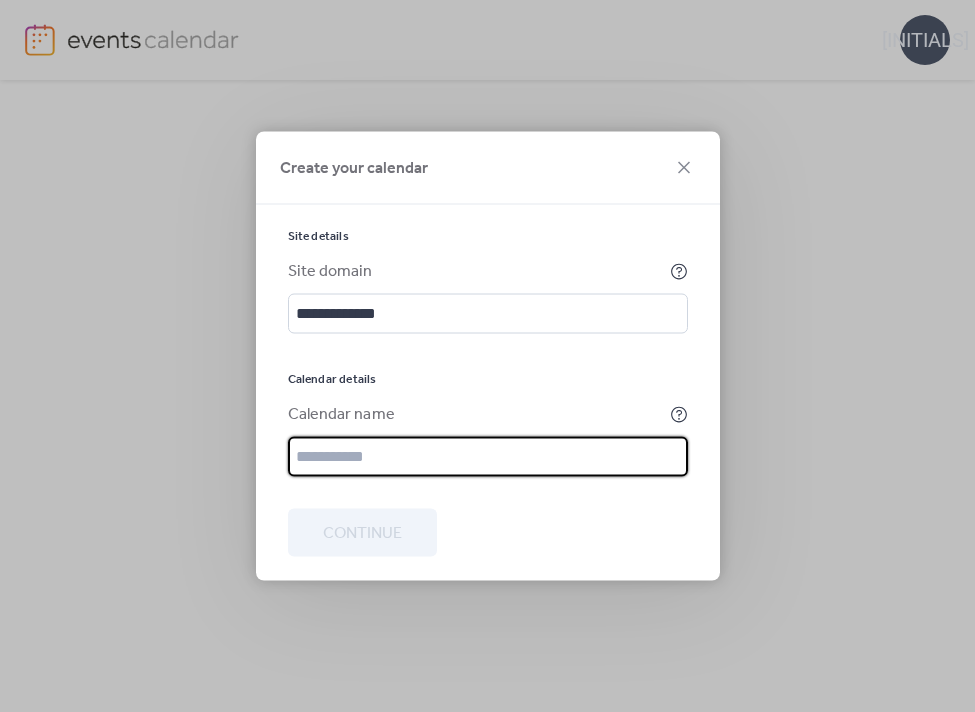 drag, startPoint x: 443, startPoint y: 467, endPoint x: 107, endPoint y: 397, distance: 343.21423 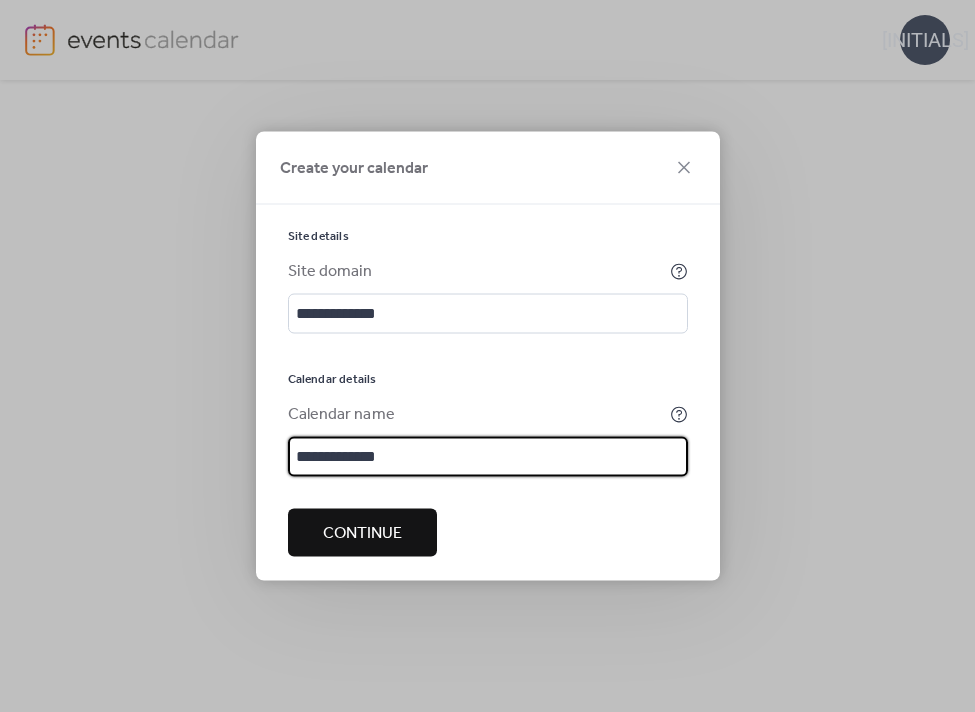 type on "**********" 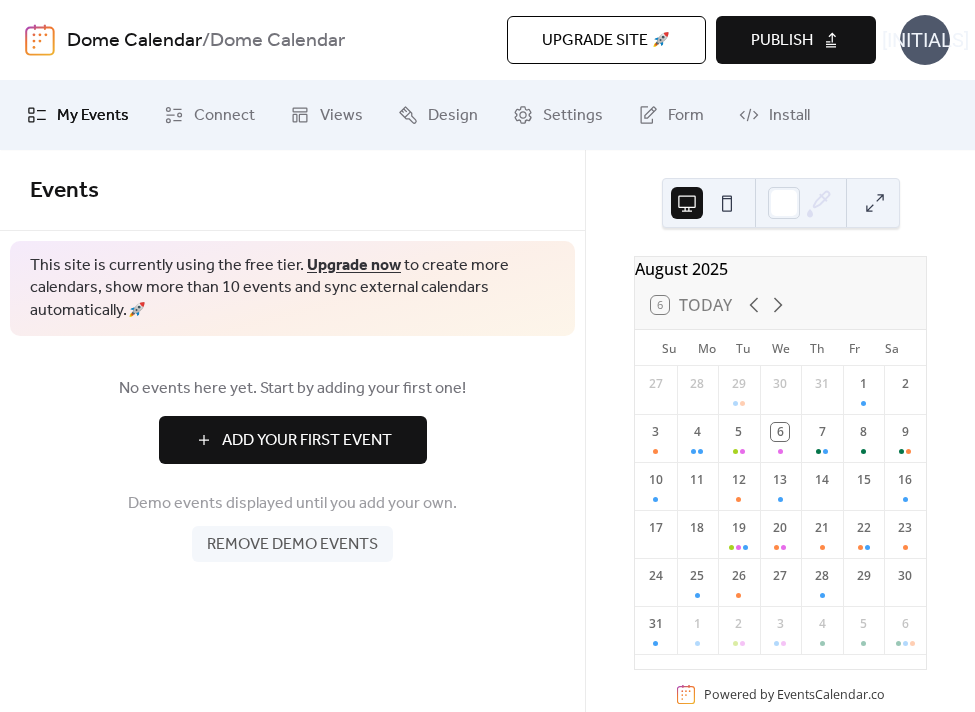 click on "Add Your First Event" at bounding box center [293, 440] 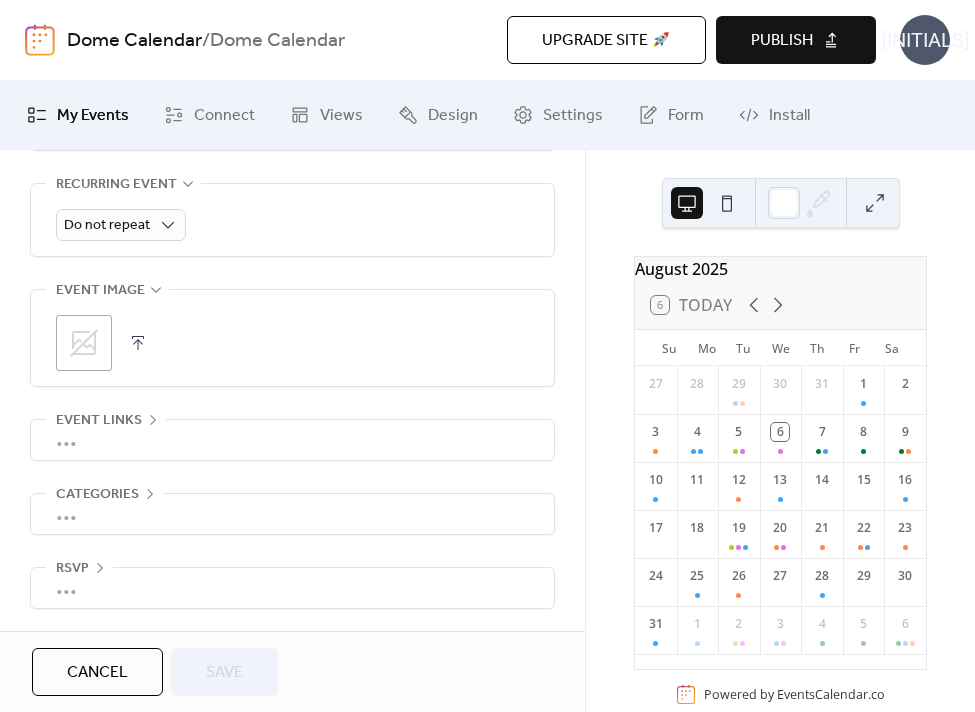 scroll, scrollTop: 0, scrollLeft: 0, axis: both 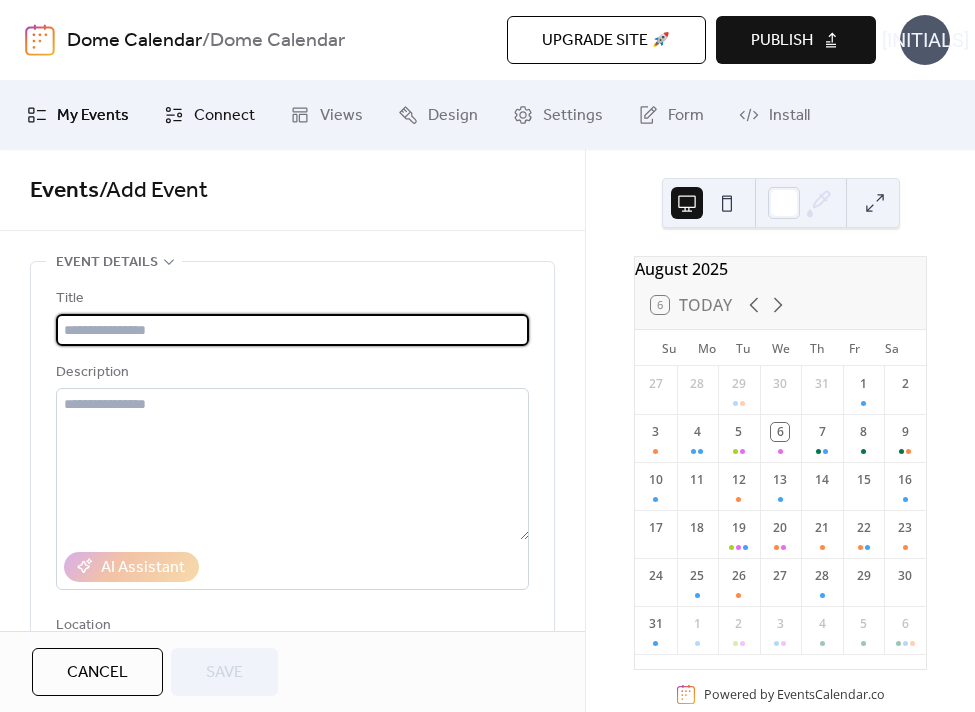click on "Connect" at bounding box center (224, 116) 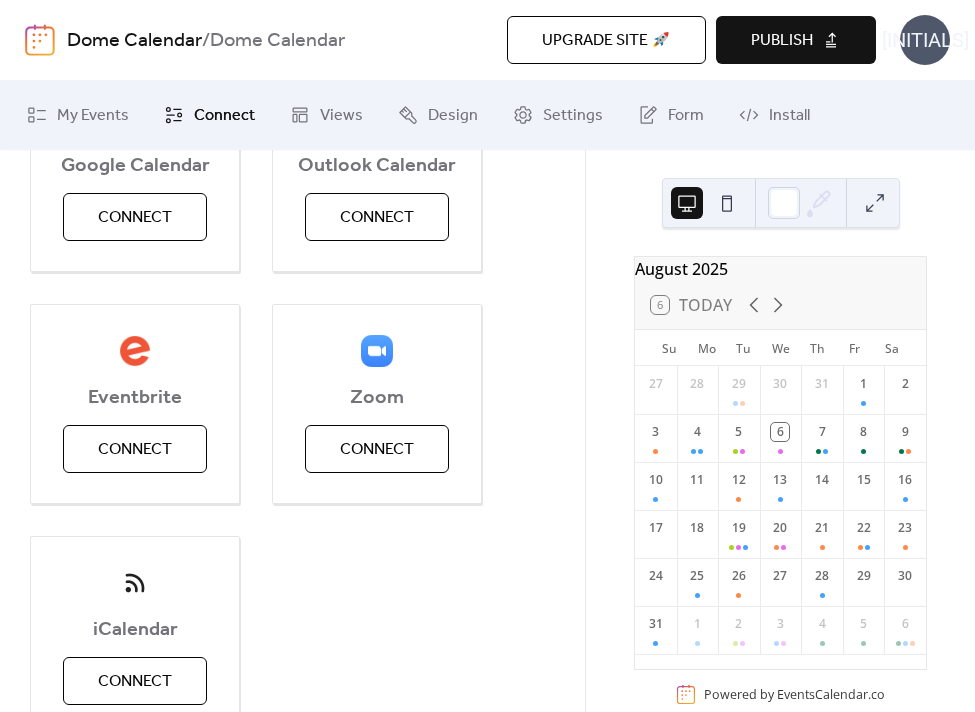 scroll, scrollTop: 479, scrollLeft: 0, axis: vertical 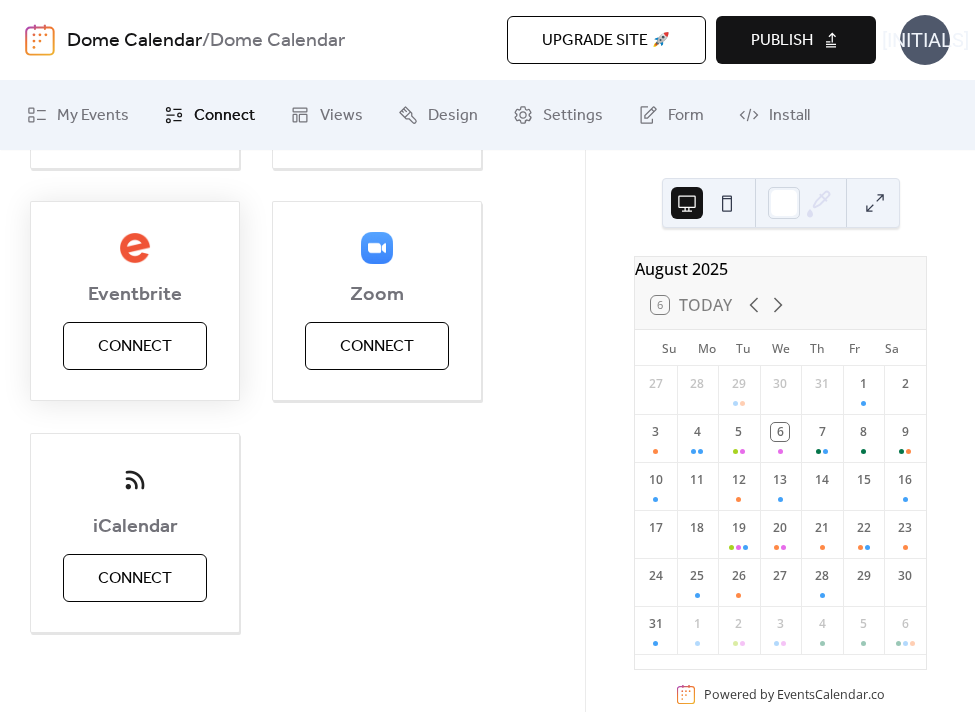 click on "Connect" at bounding box center [135, 347] 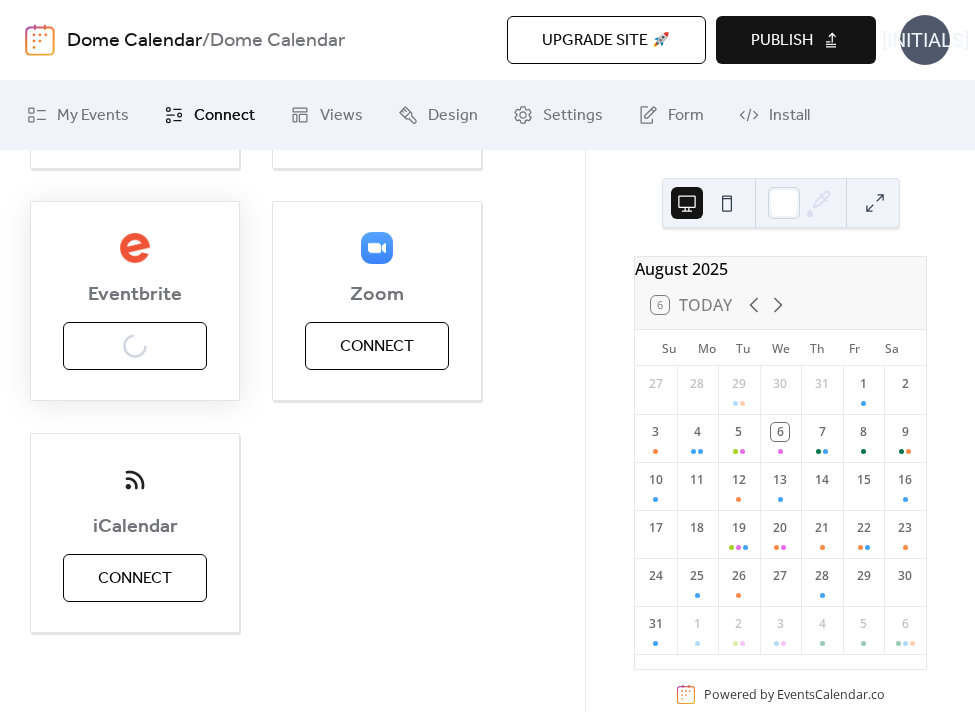 scroll, scrollTop: 0, scrollLeft: 0, axis: both 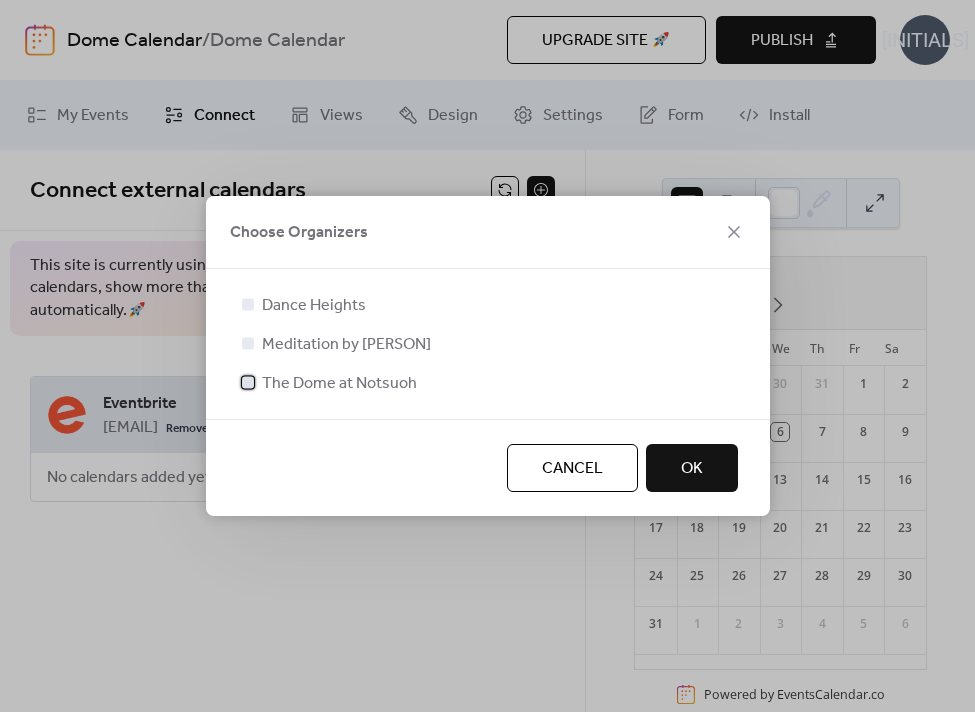 click at bounding box center [248, 382] 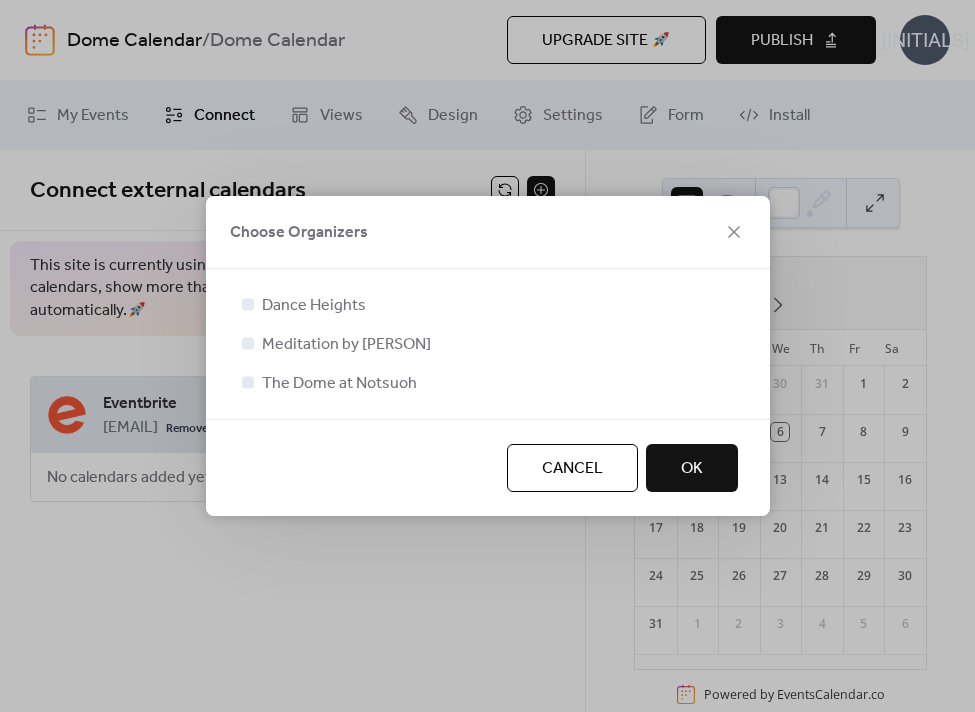 click at bounding box center [248, 343] 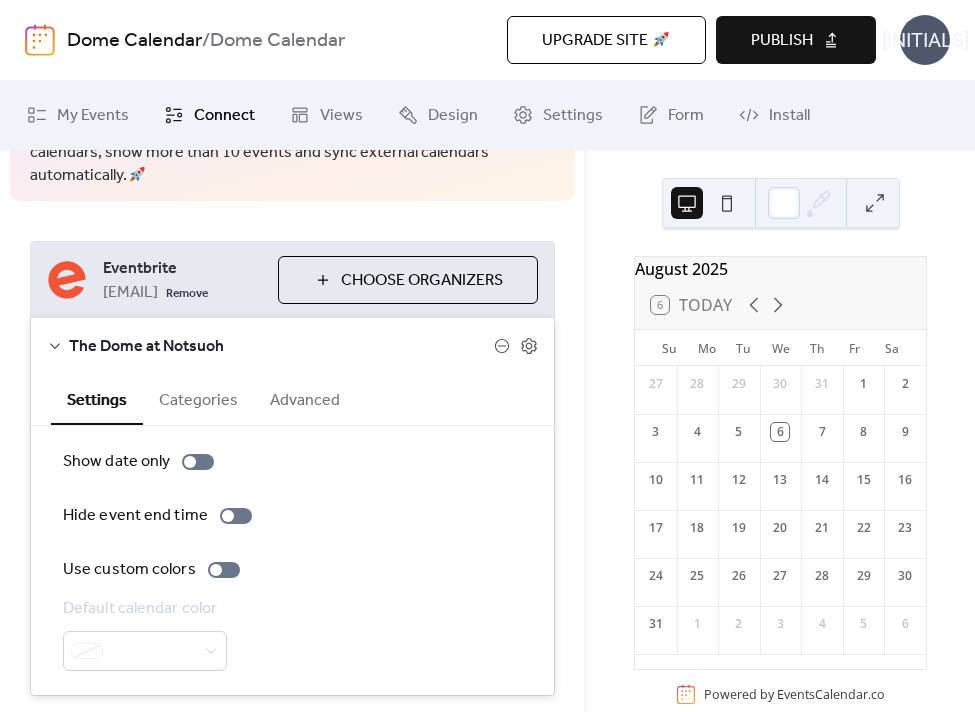scroll, scrollTop: 222, scrollLeft: 0, axis: vertical 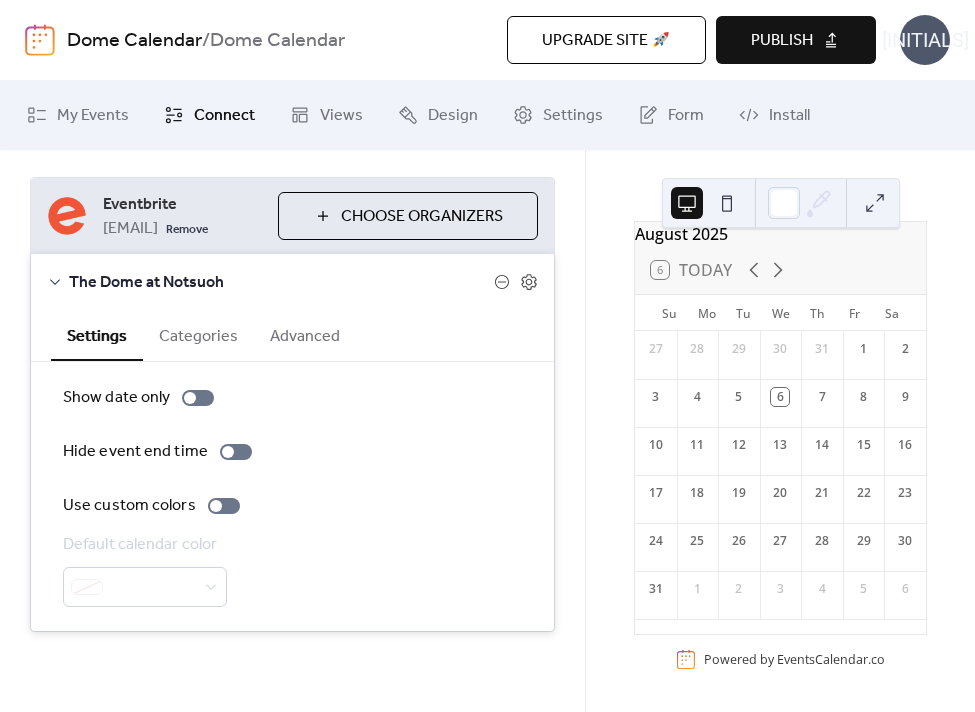 click on "Choose Organizers" at bounding box center [408, 216] 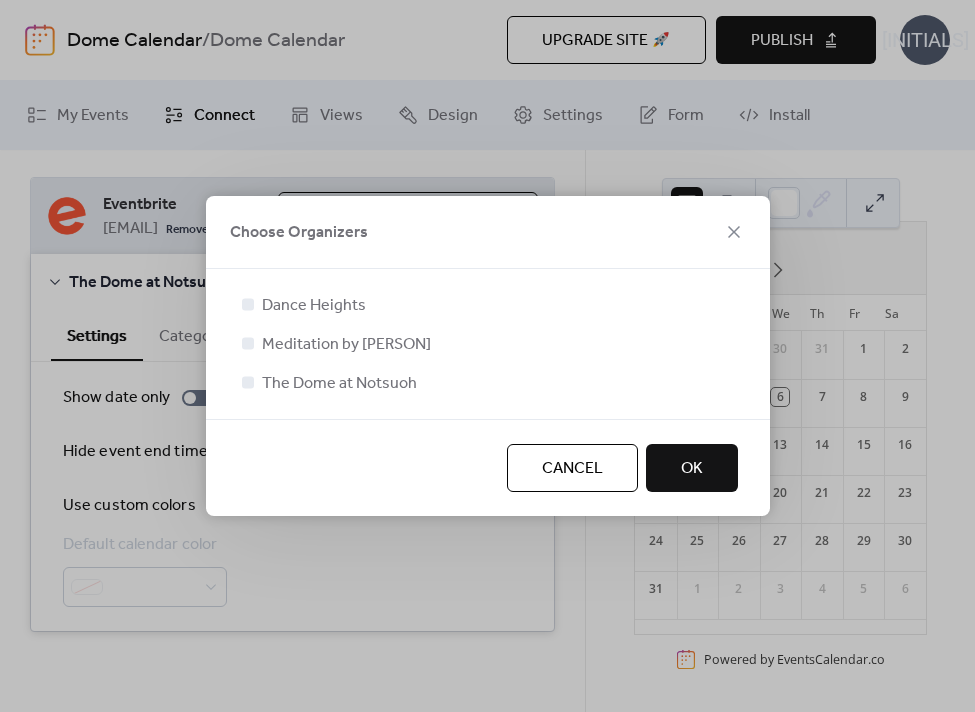 click on "OK" at bounding box center [692, 468] 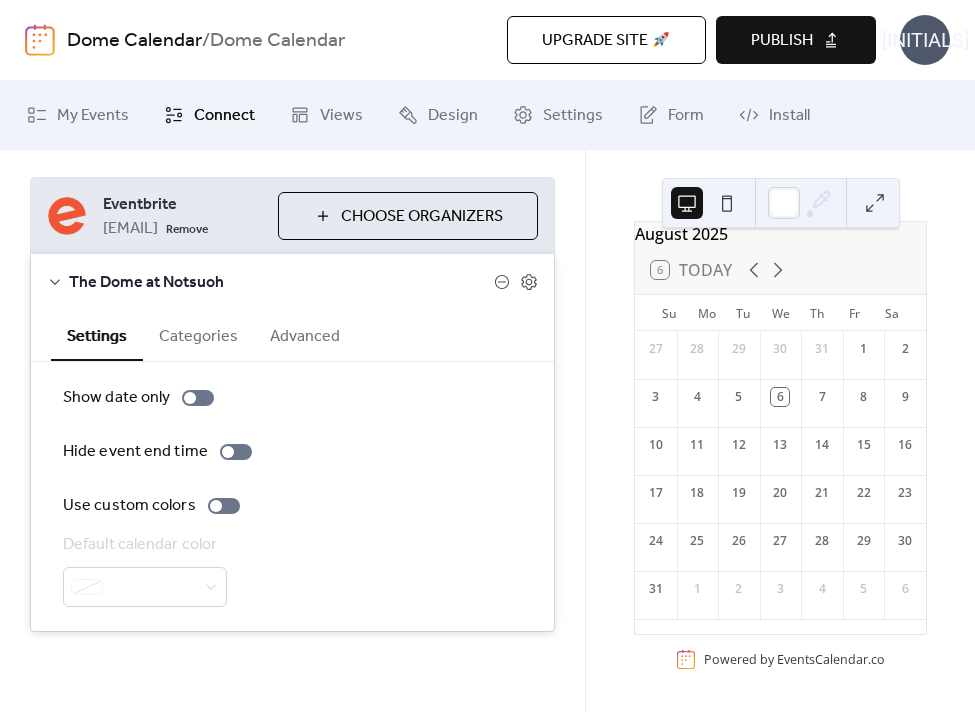 click on "Choose Organizers" at bounding box center (408, 216) 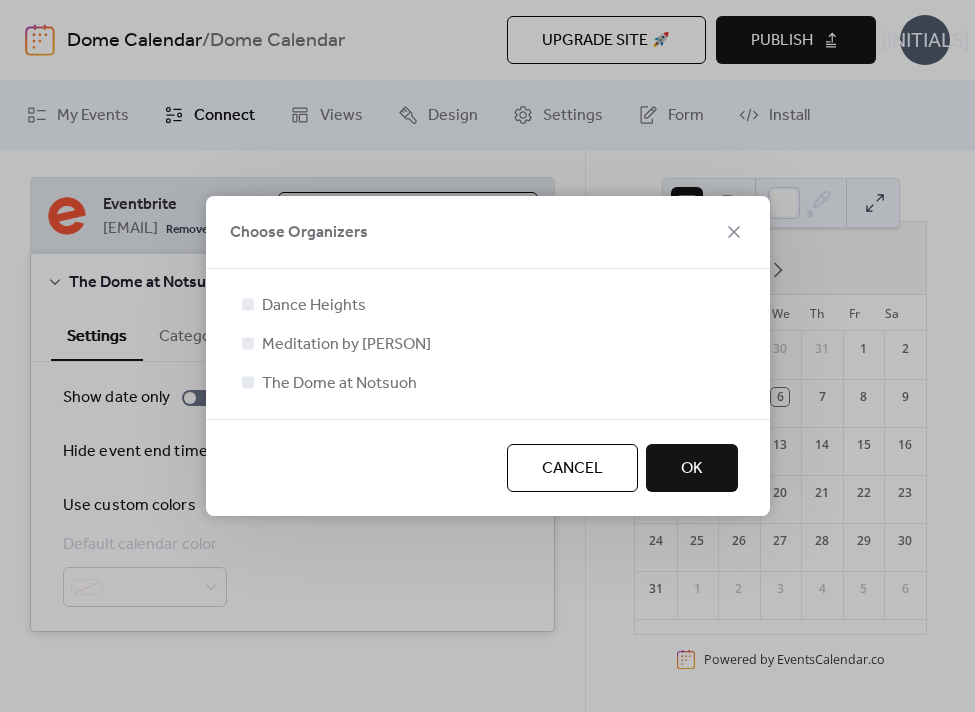 click at bounding box center [248, 343] 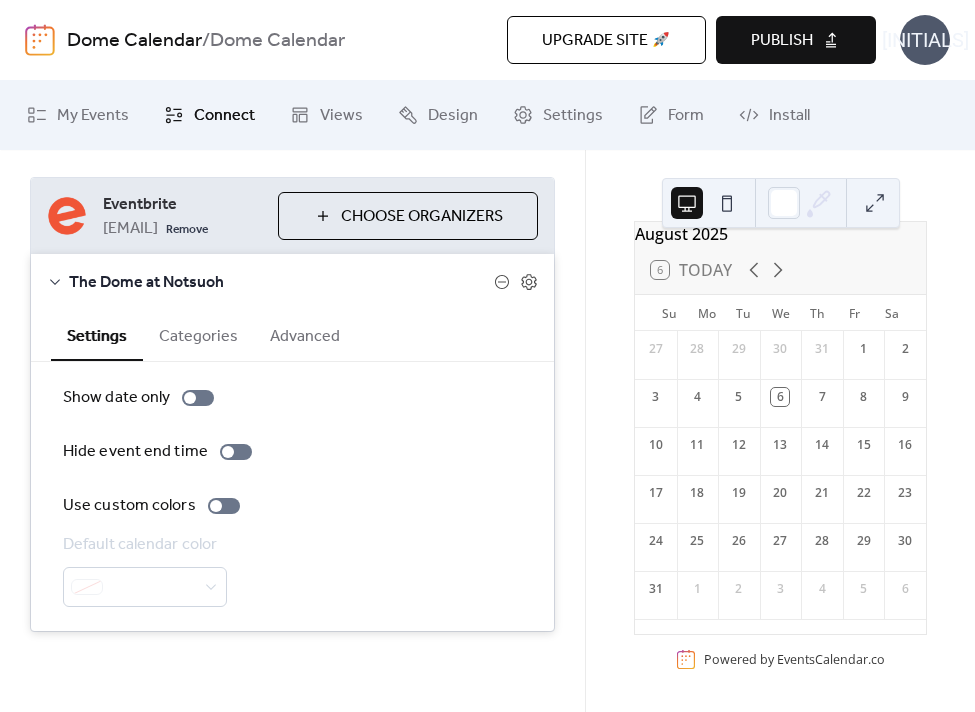click on "Categories" at bounding box center [198, 334] 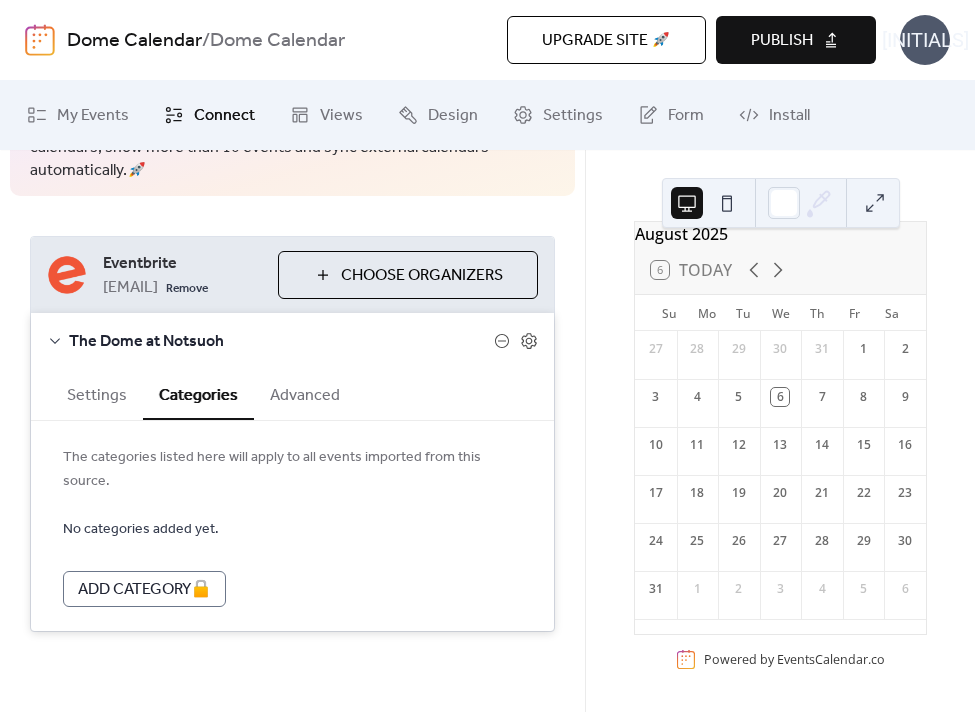 scroll, scrollTop: 139, scrollLeft: 0, axis: vertical 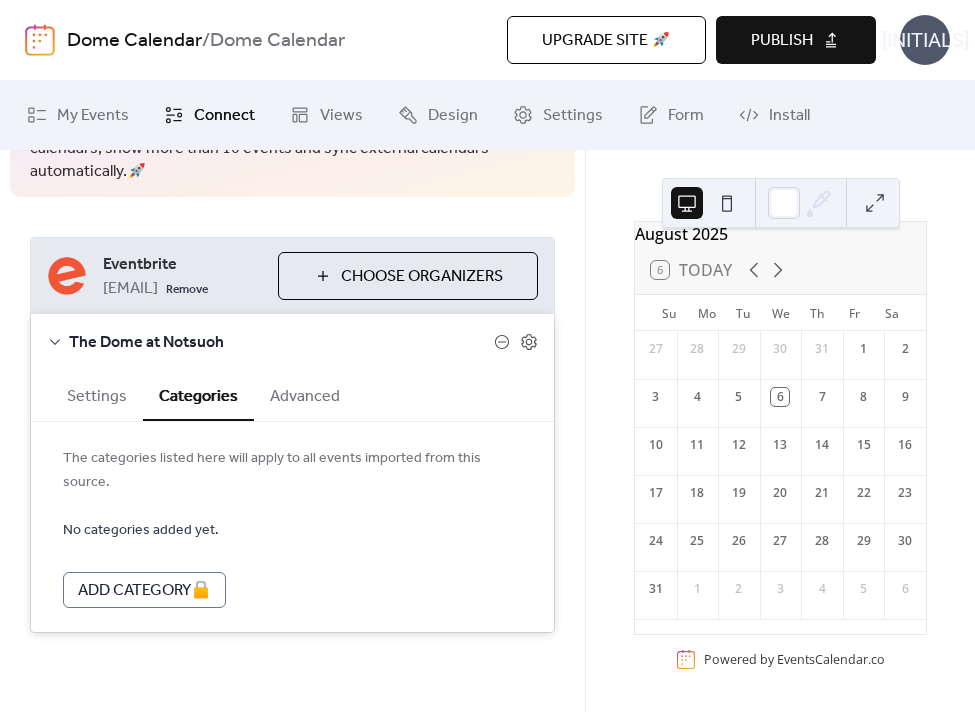 click on "Advanced" at bounding box center (305, 394) 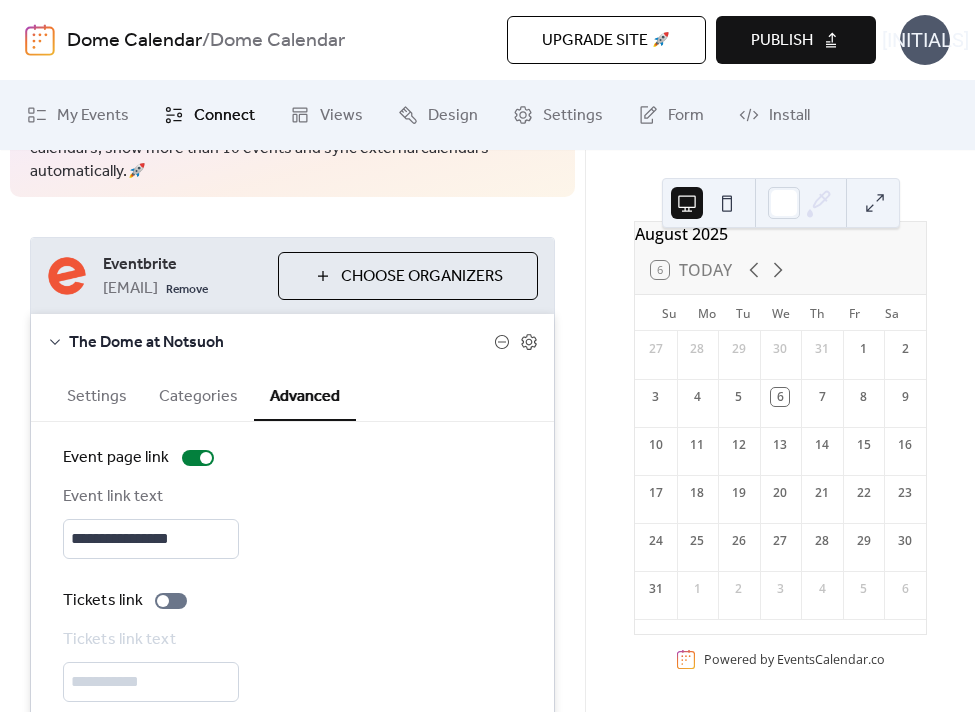 click on "Categories" at bounding box center (198, 394) 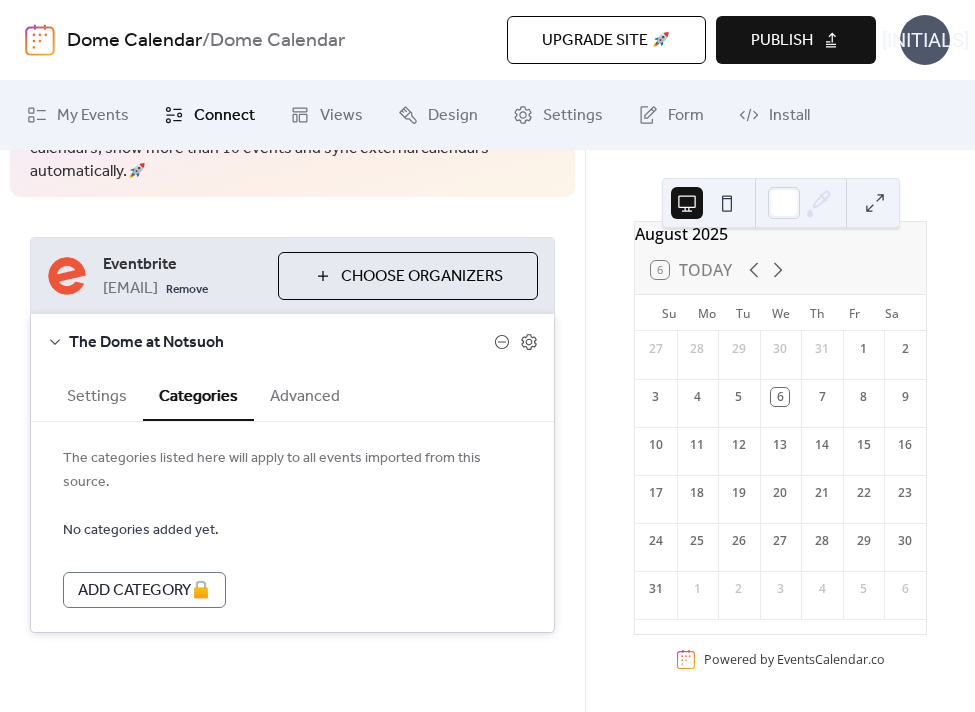 click on "Settings" at bounding box center [97, 394] 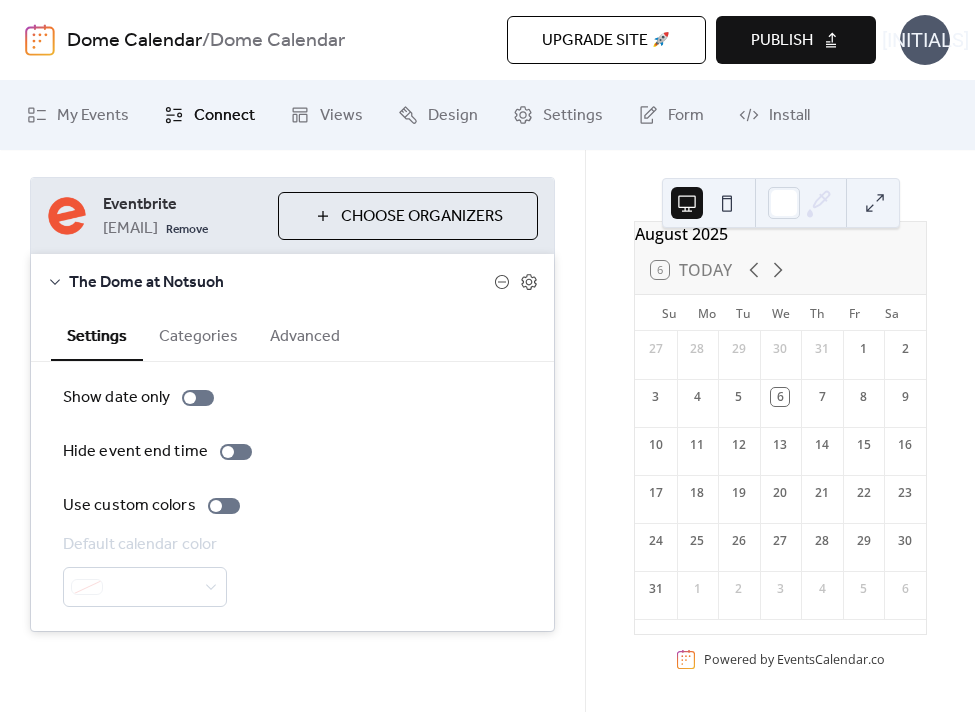 scroll, scrollTop: 0, scrollLeft: 0, axis: both 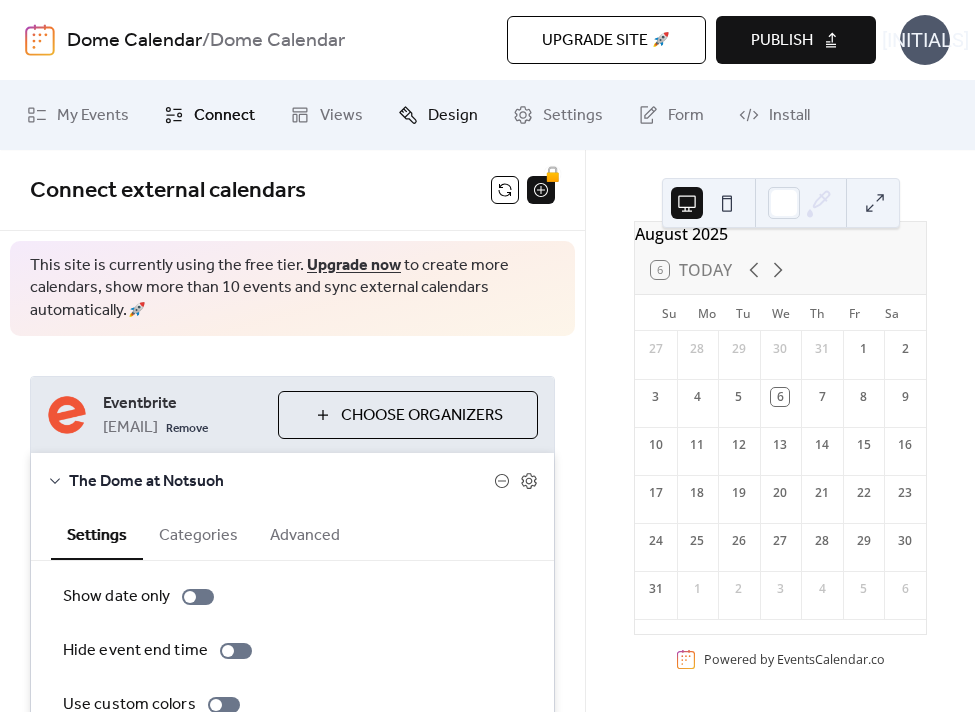 click on "Design" at bounding box center (453, 116) 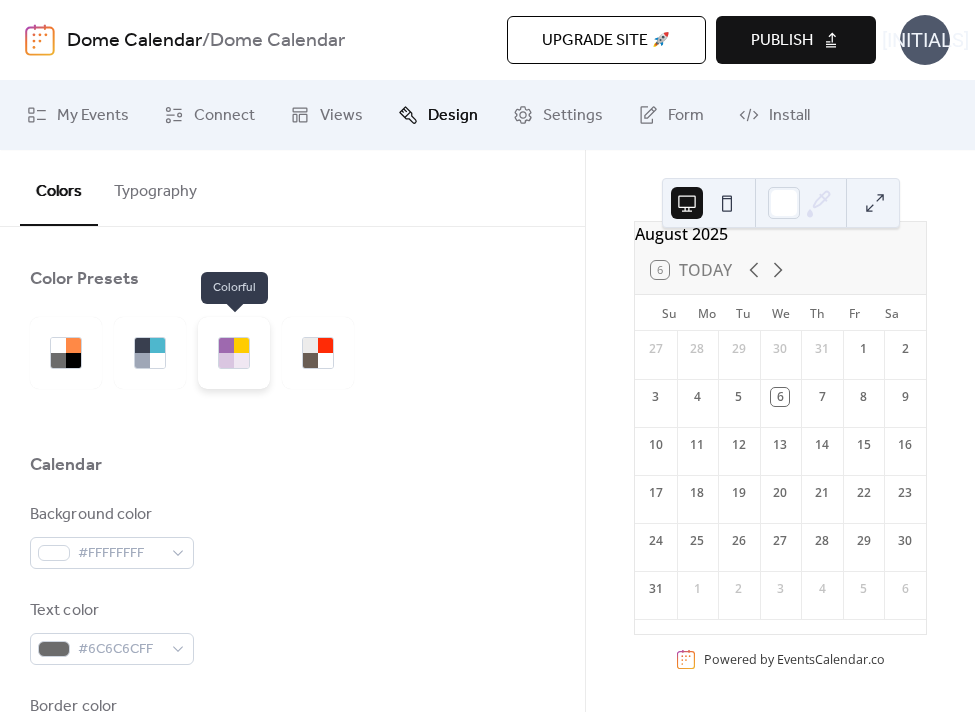 click at bounding box center (234, 353) 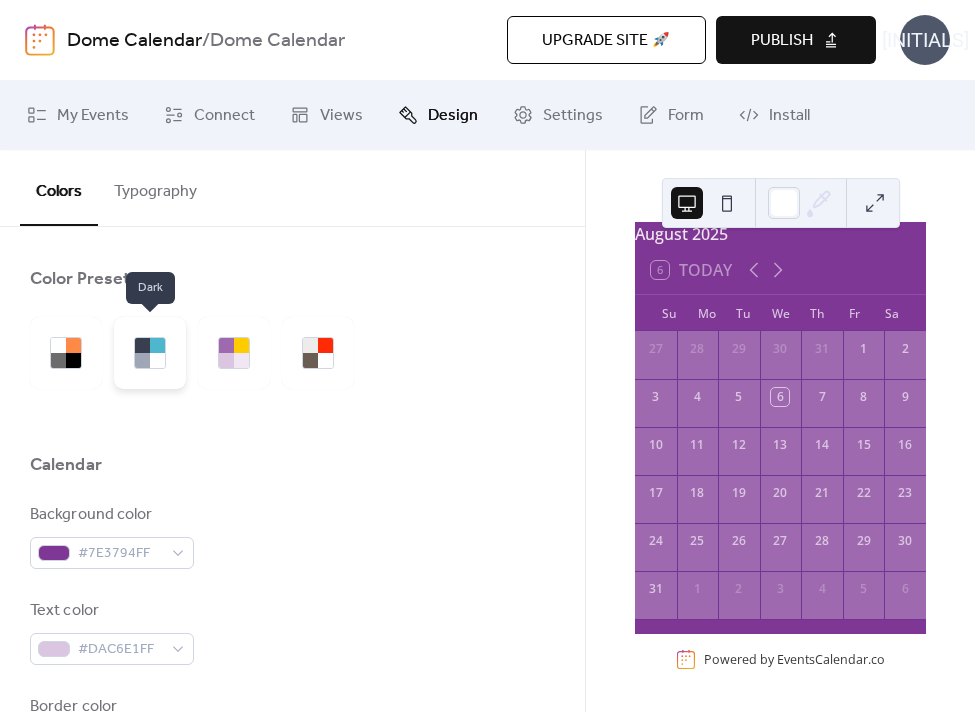 click at bounding box center [157, 360] 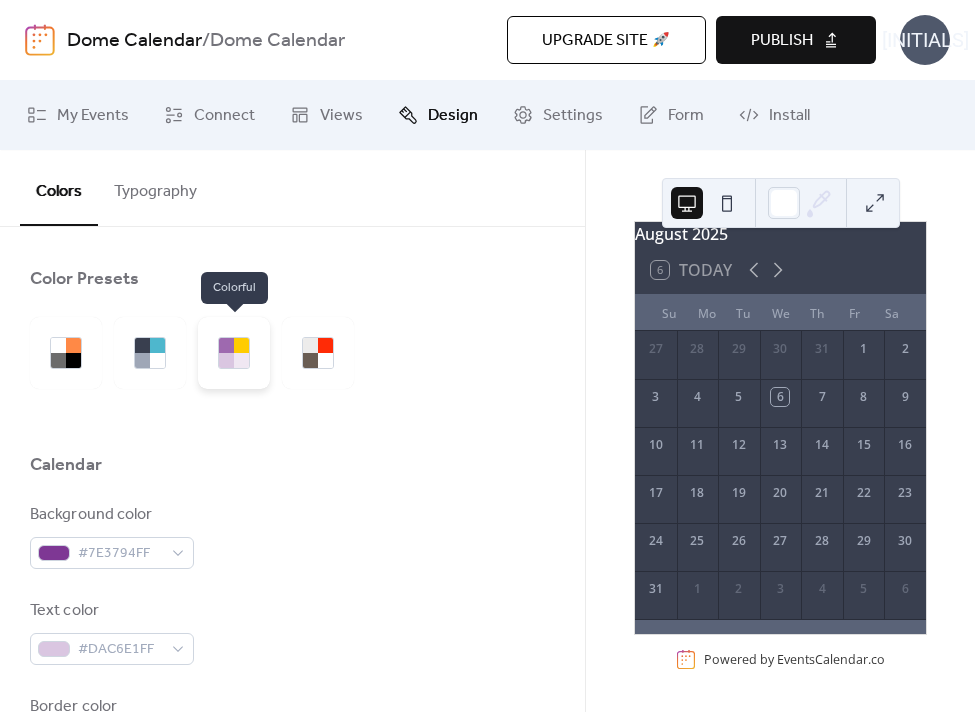 click at bounding box center (241, 360) 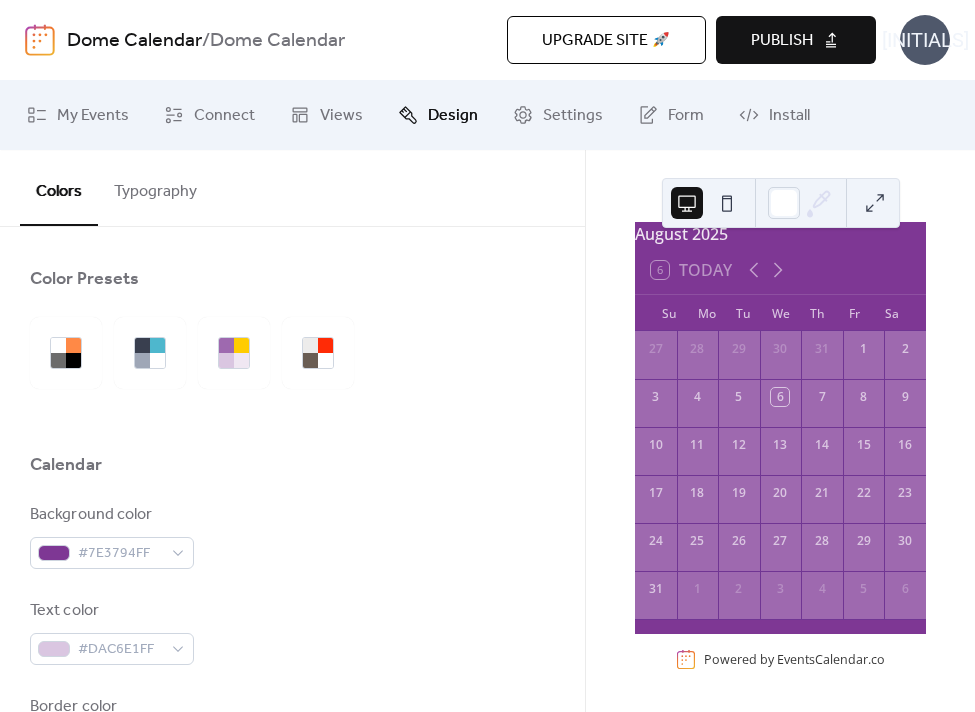 scroll, scrollTop: 123, scrollLeft: 0, axis: vertical 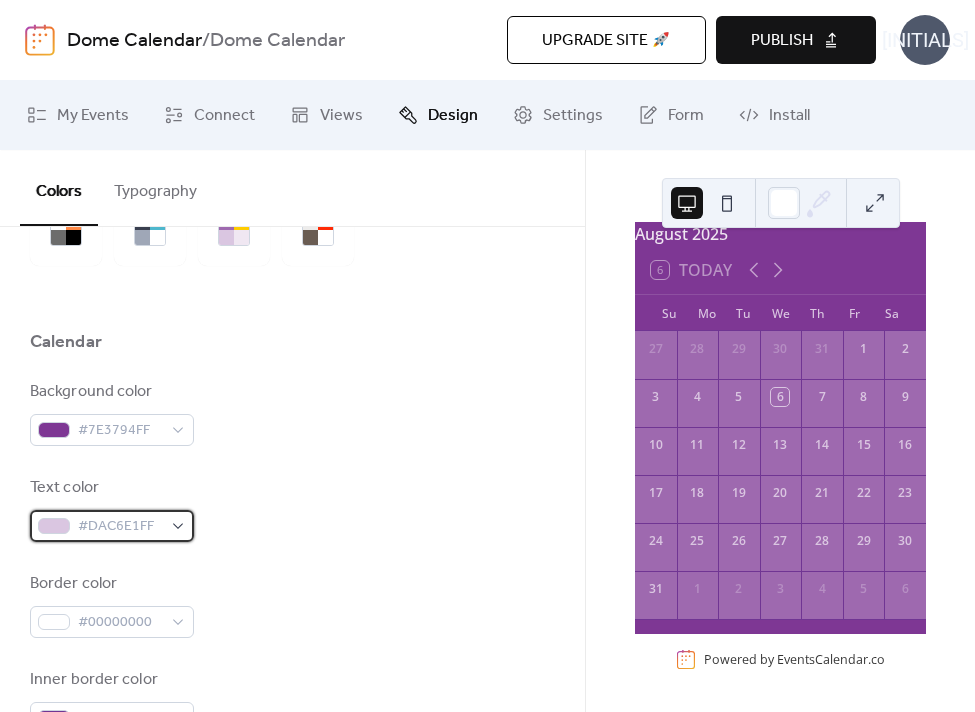 click on "#DAC6E1FF" at bounding box center (112, 526) 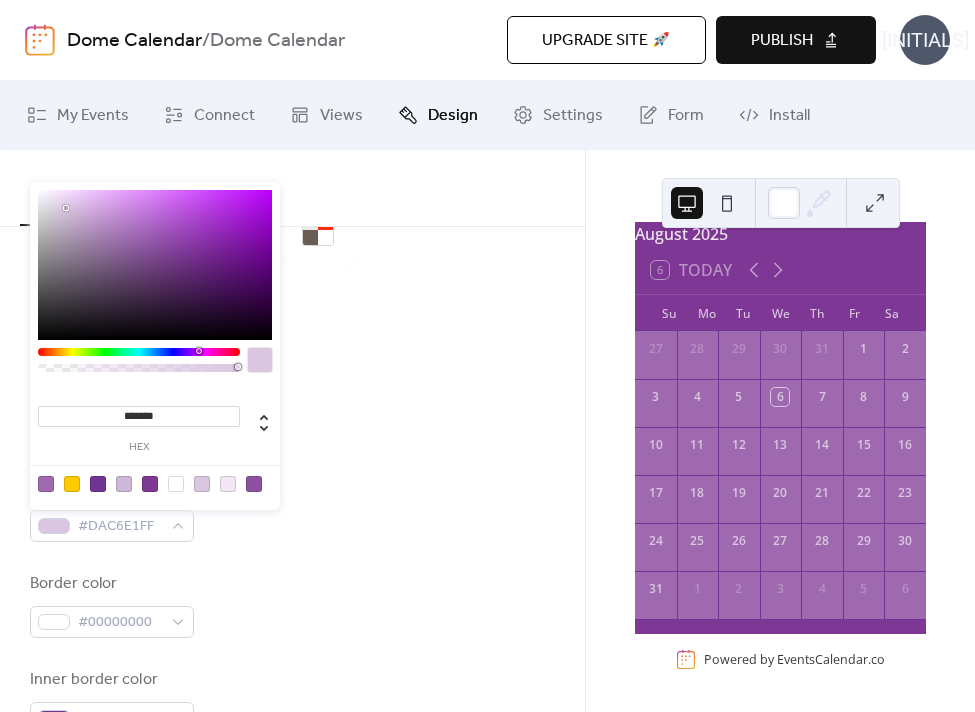 click at bounding box center (228, 484) 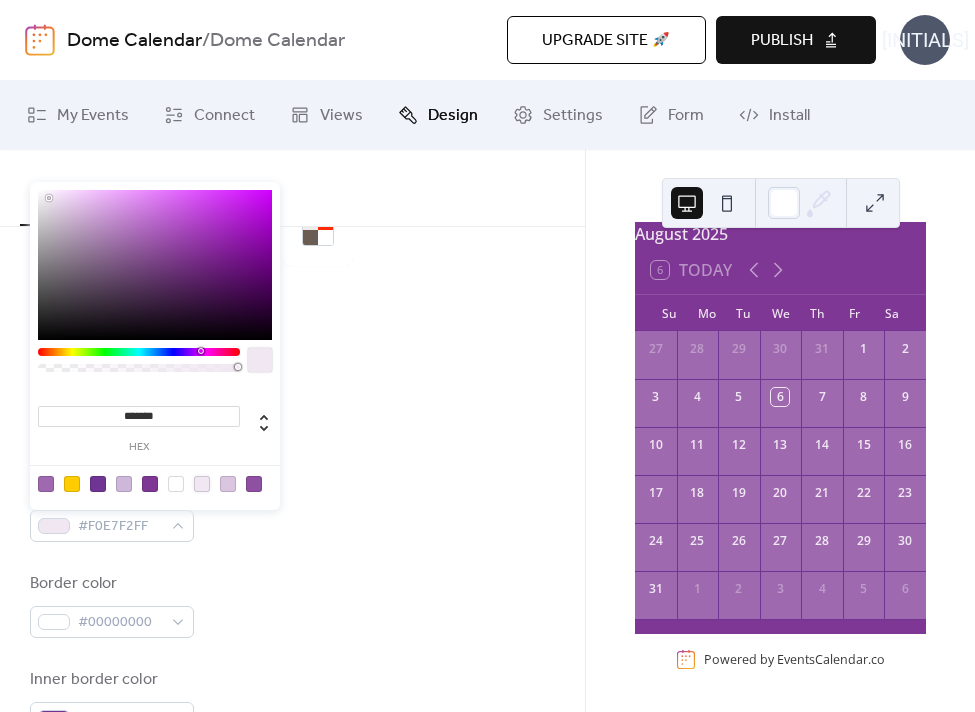 click at bounding box center (228, 484) 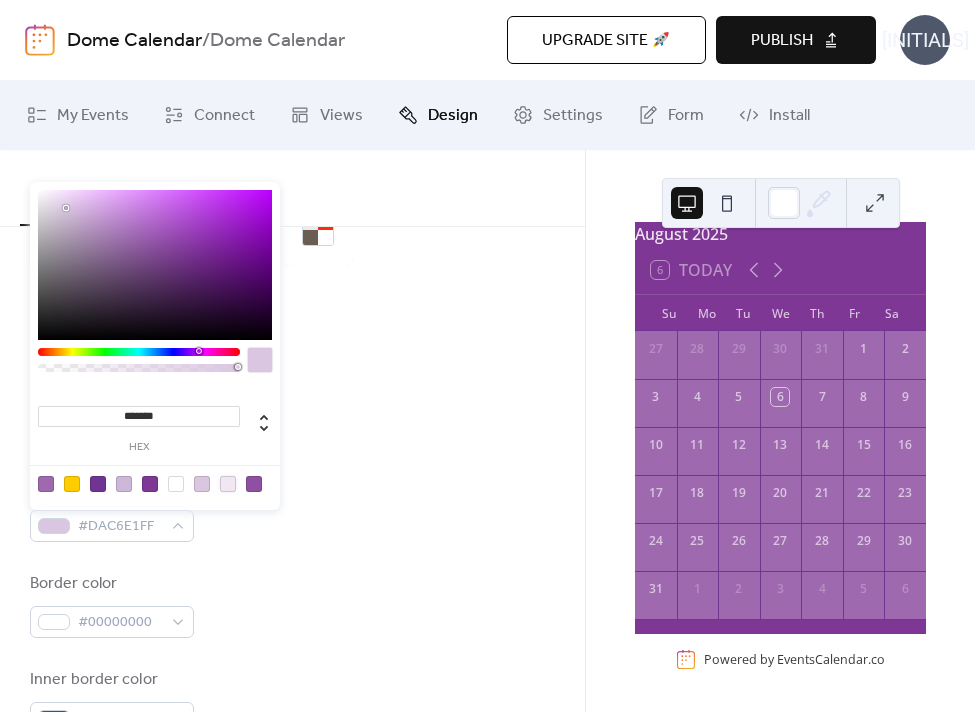 click at bounding box center (228, 484) 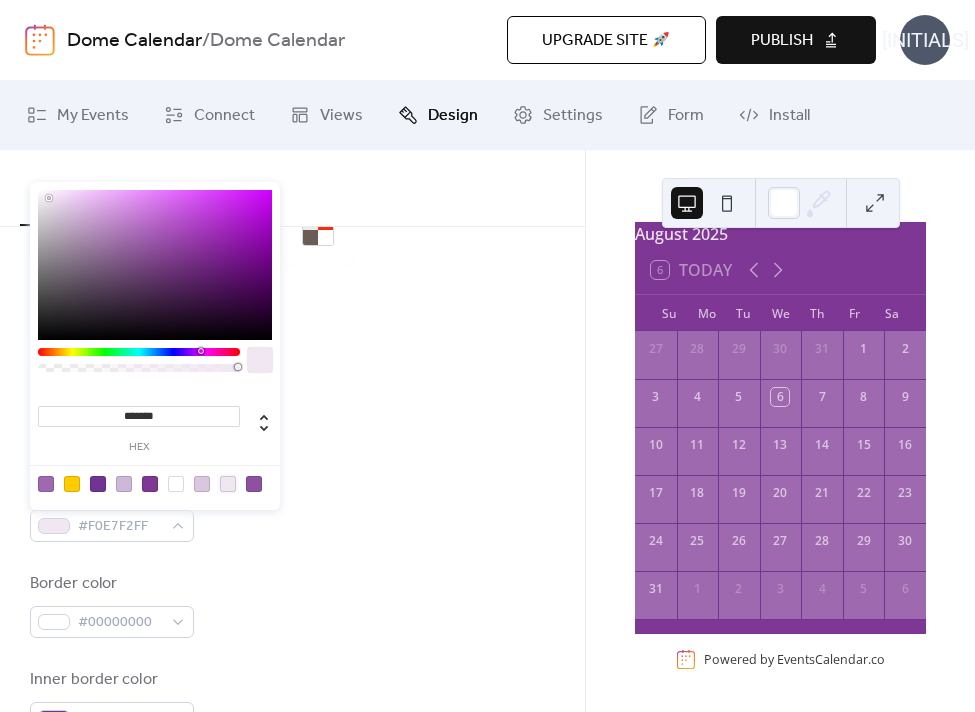 click on "Text color #F0E7F2FF" at bounding box center (292, 509) 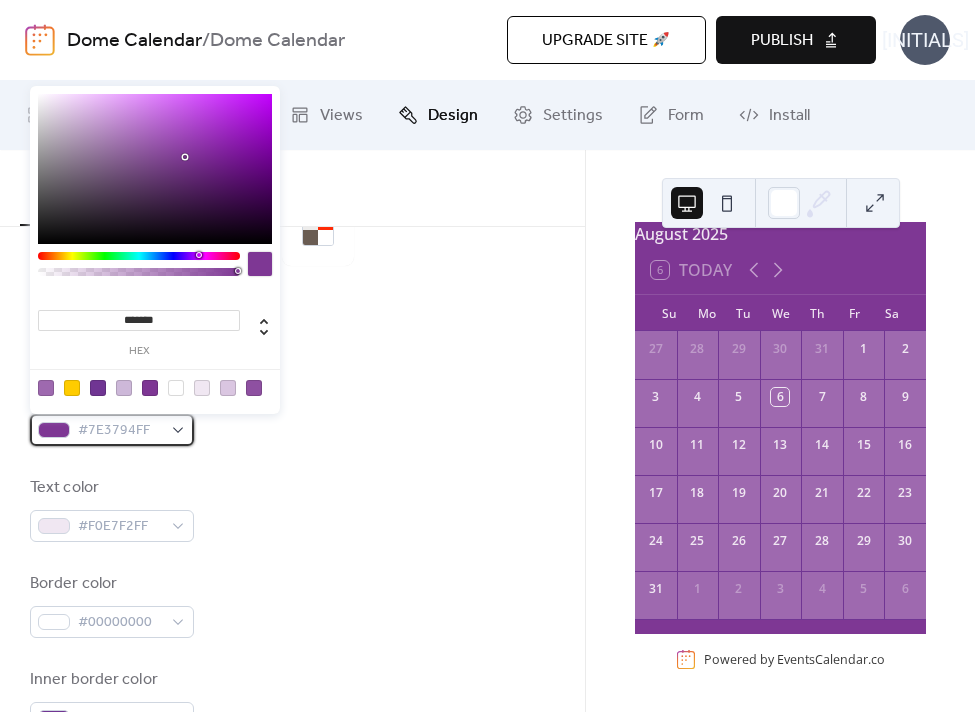 click on "#7E3794FF" at bounding box center [112, 430] 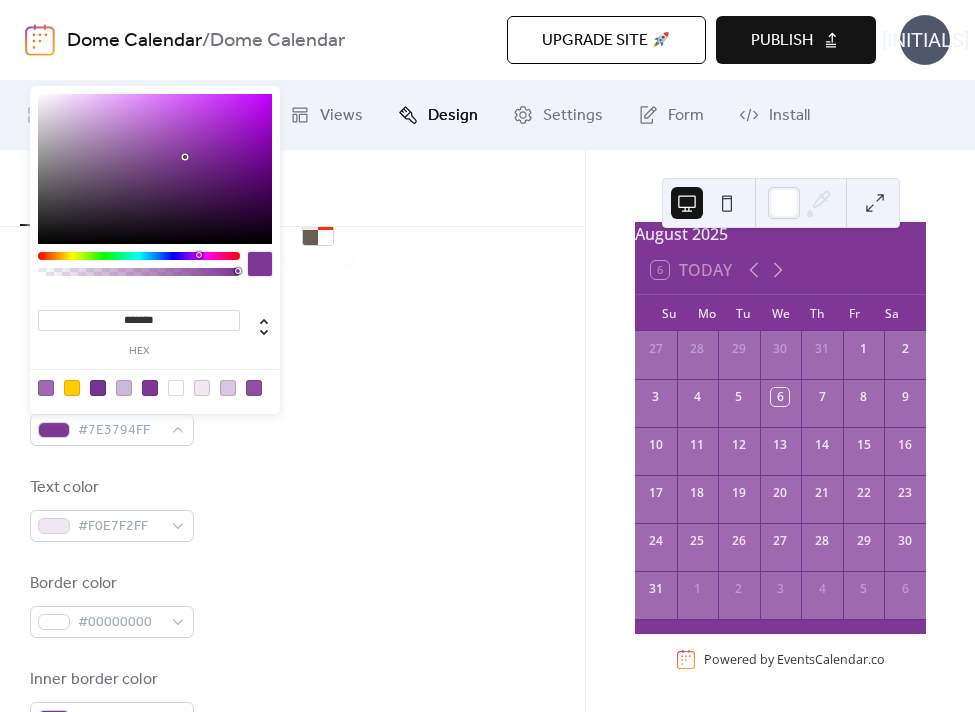 click at bounding box center (98, 388) 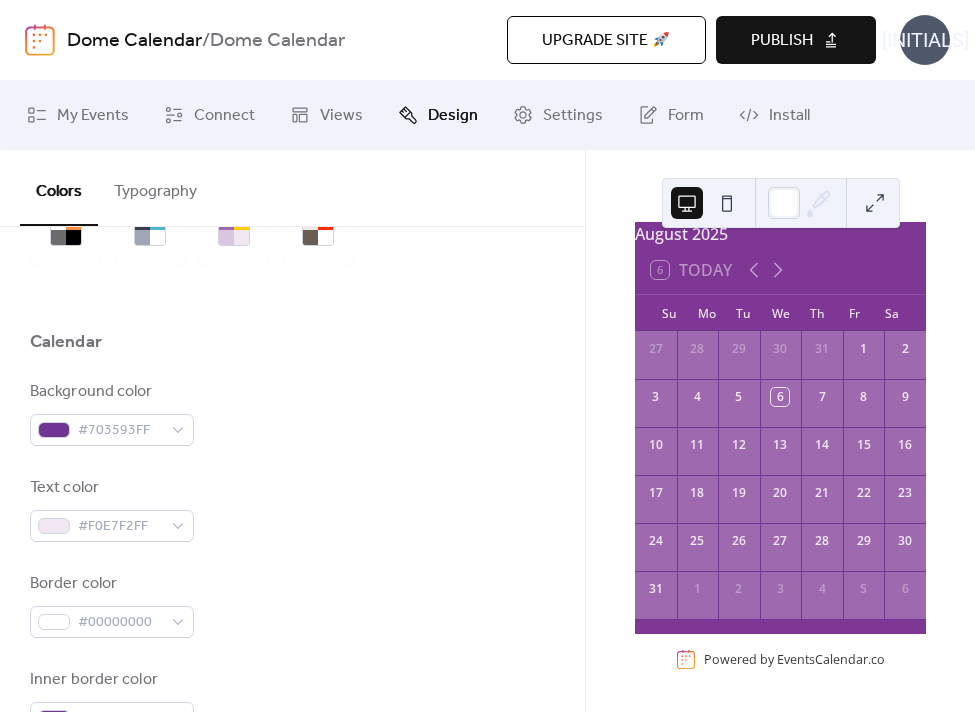 click on "Text color #F0E7F2FF" at bounding box center (292, 509) 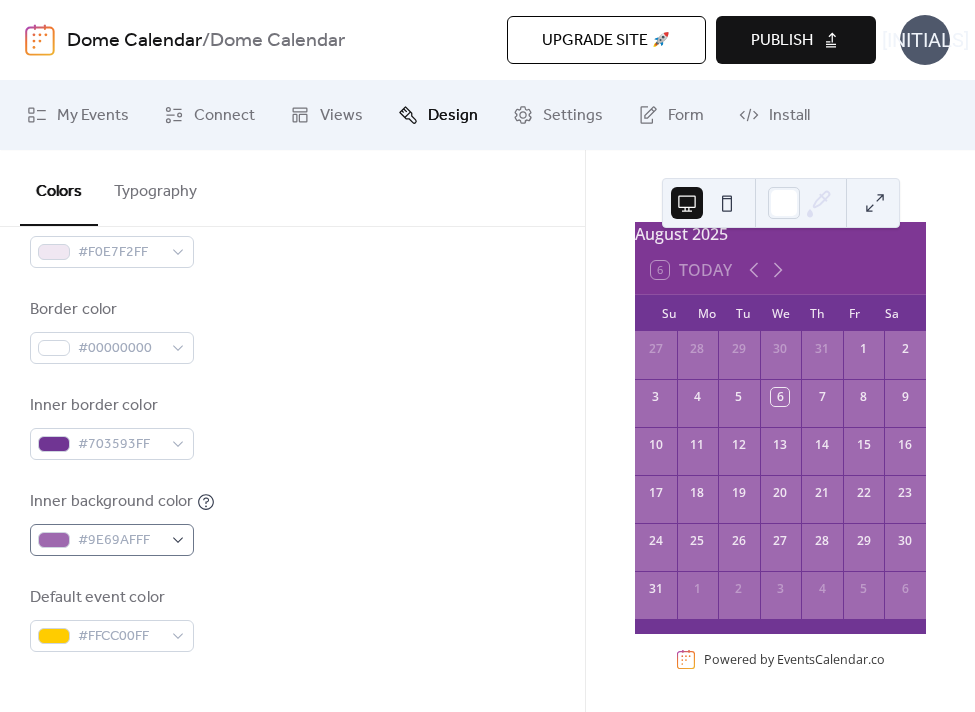 scroll, scrollTop: 541, scrollLeft: 0, axis: vertical 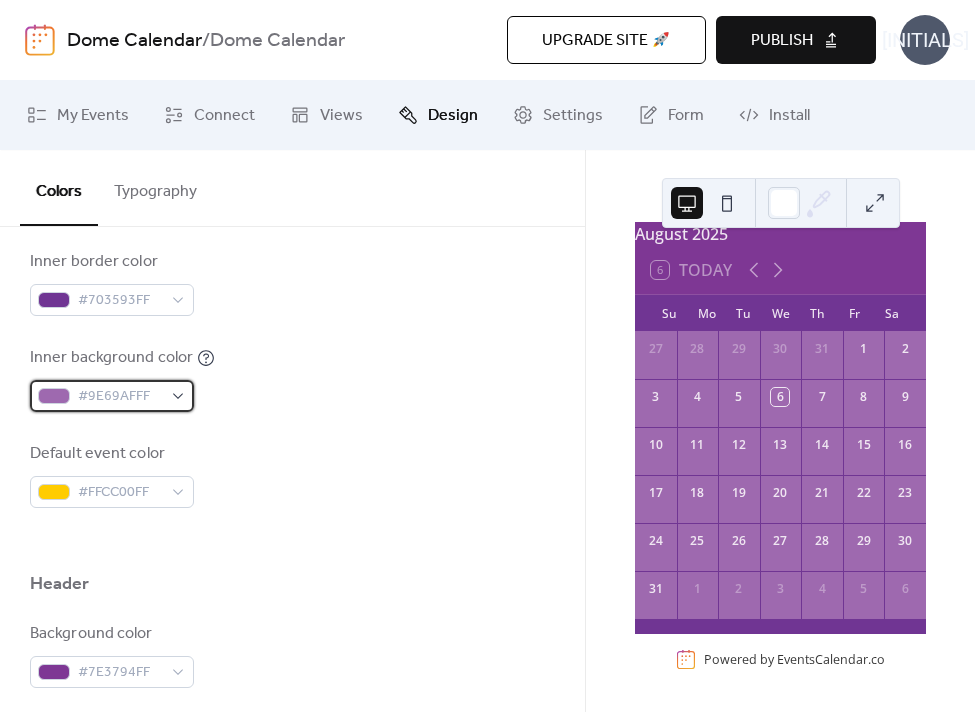 click on "#9E69AFFF" at bounding box center [112, 396] 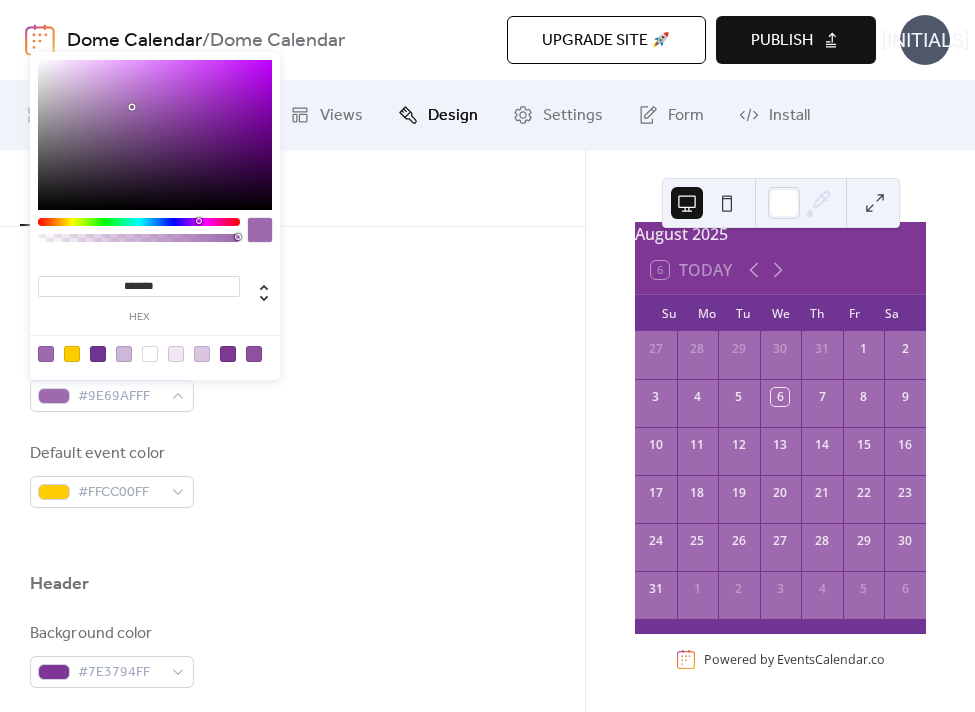 click at bounding box center (228, 354) 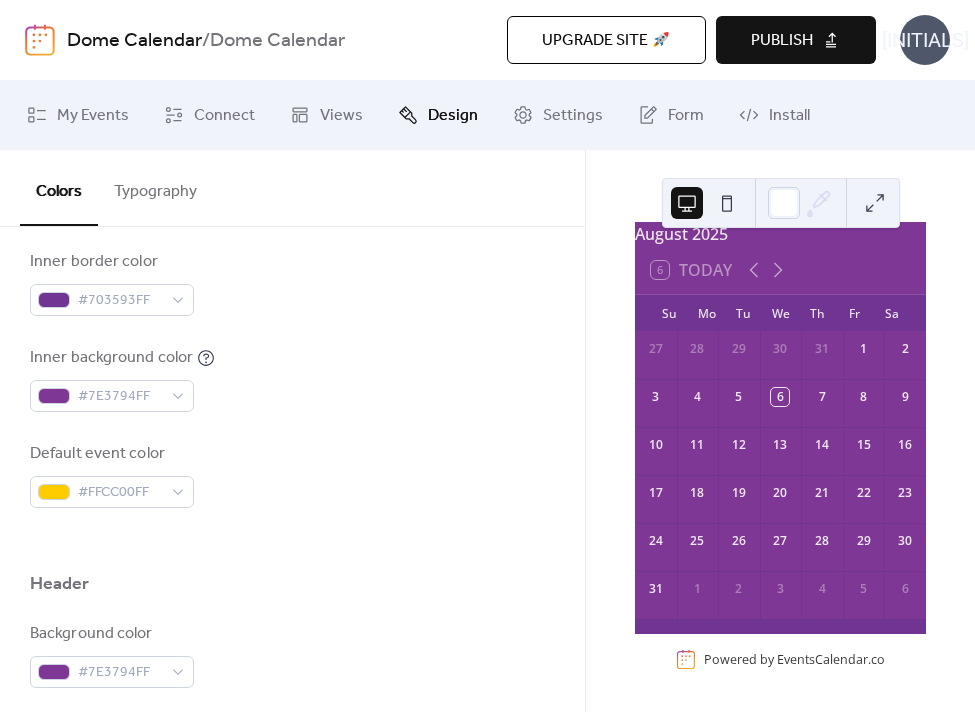 click on "Default event color #FFCC00FF" at bounding box center [292, 475] 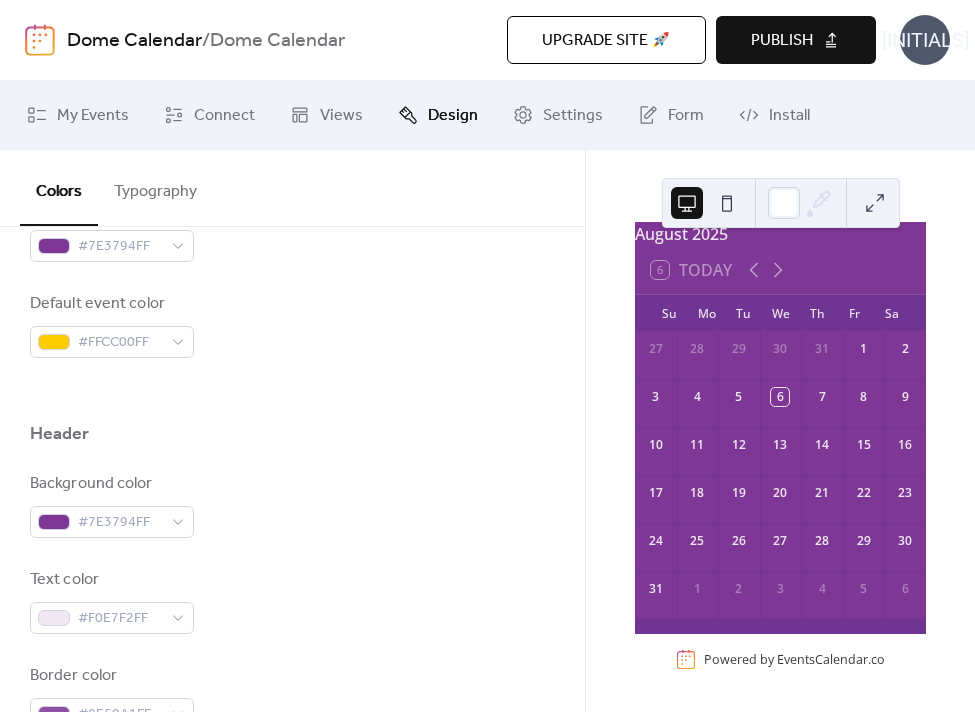 scroll, scrollTop: 851, scrollLeft: 0, axis: vertical 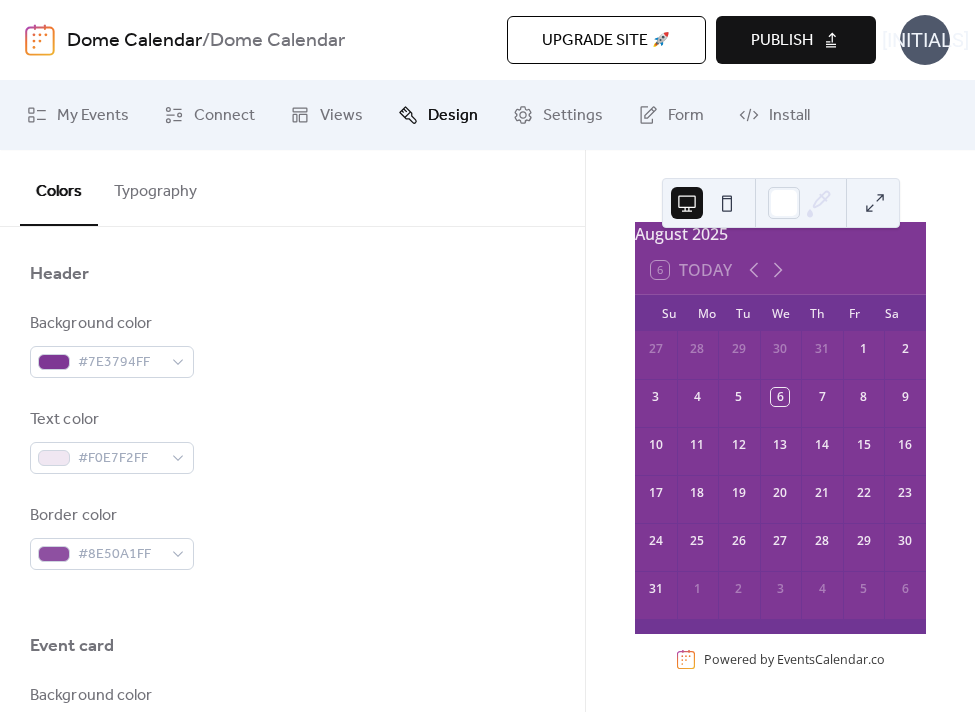 click on "Background color #7E3794FF" at bounding box center (292, 345) 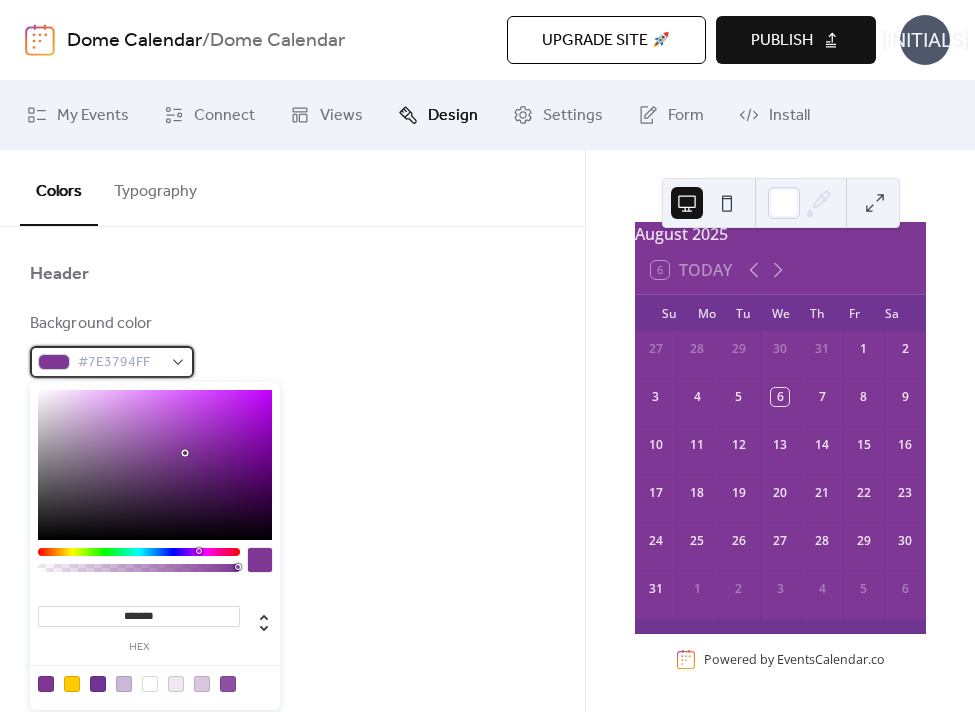 click on "#7E3794FF" at bounding box center [112, 362] 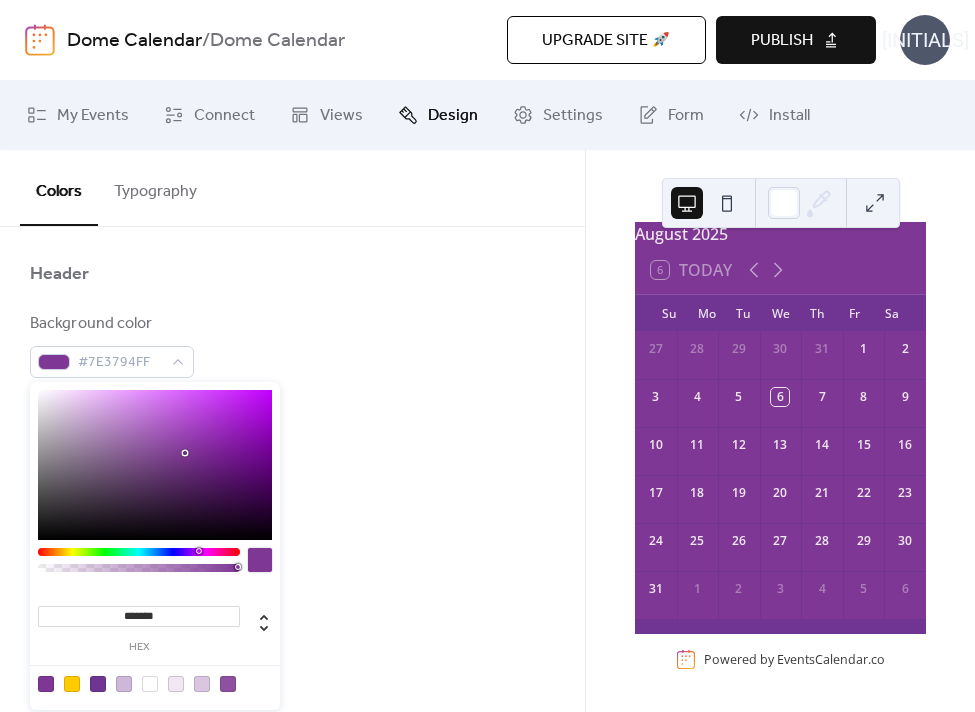 click at bounding box center [98, 684] 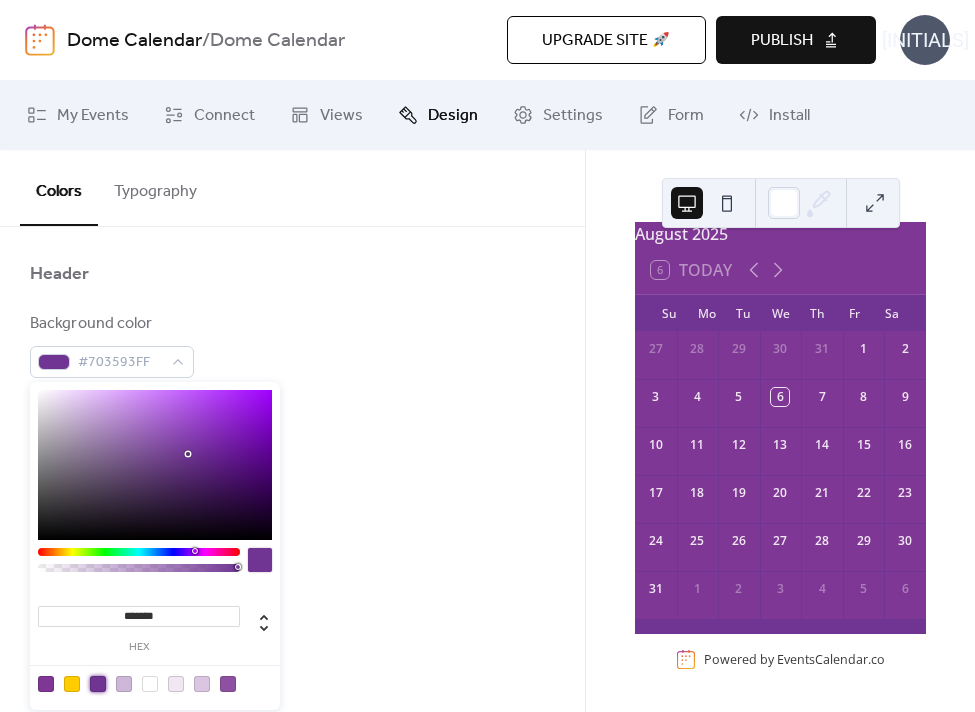 click on "Text color #F0E7F2FF" at bounding box center [292, 441] 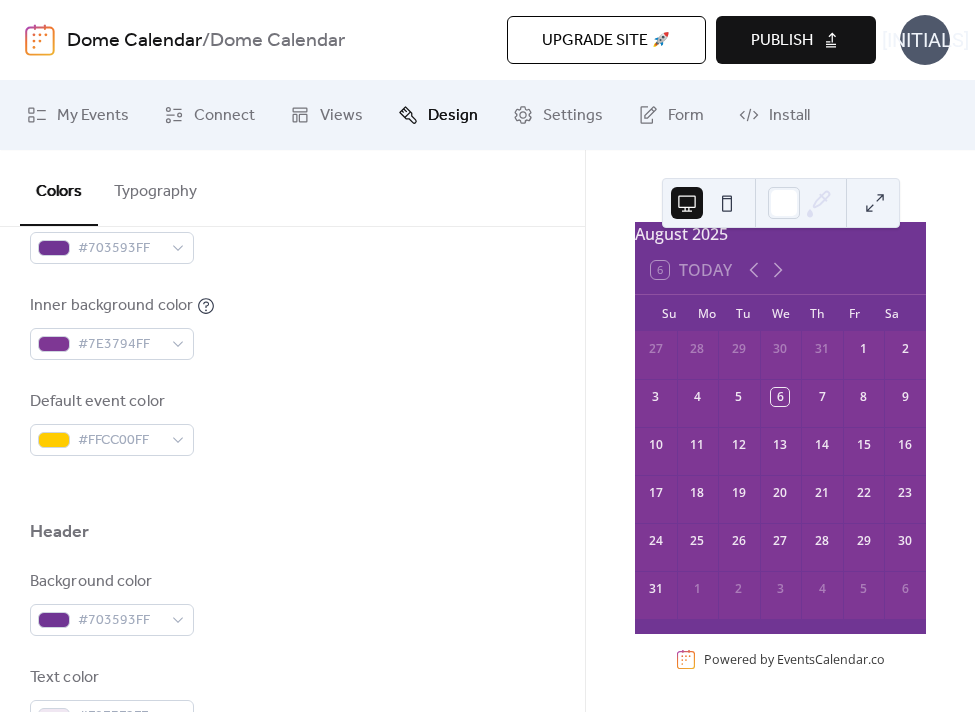 scroll, scrollTop: 475, scrollLeft: 0, axis: vertical 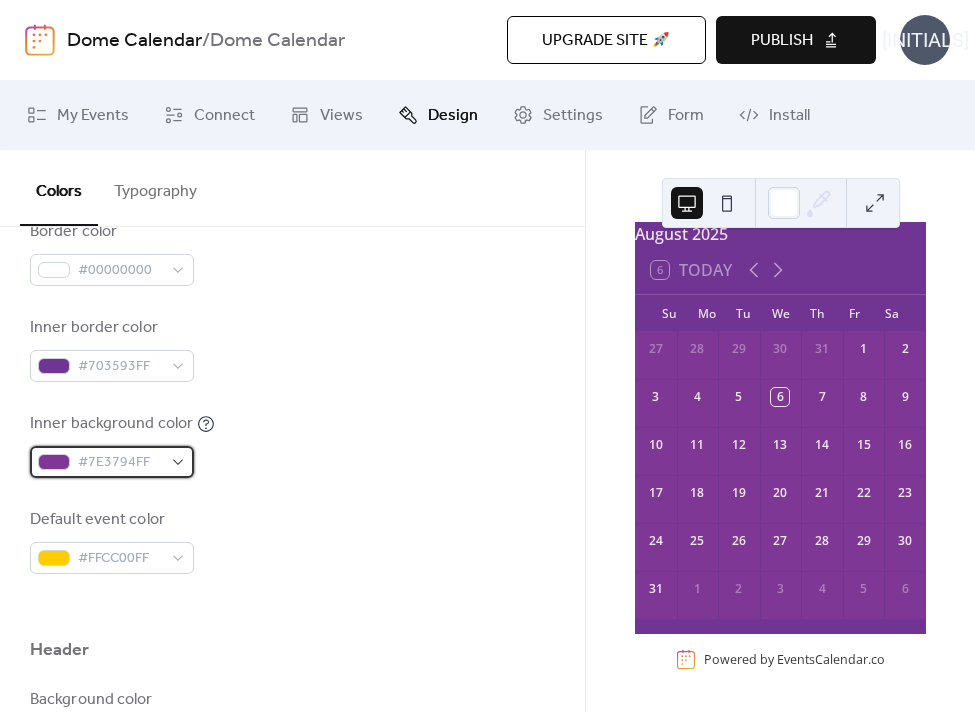 click on "#7E3794FF" at bounding box center (120, 463) 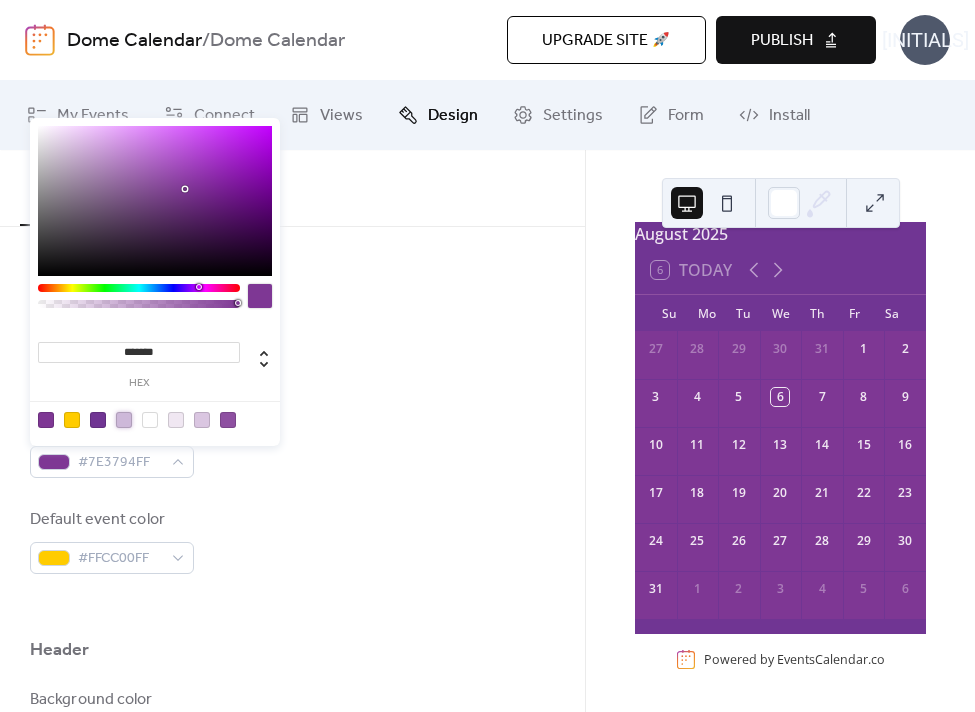 click at bounding box center (124, 420) 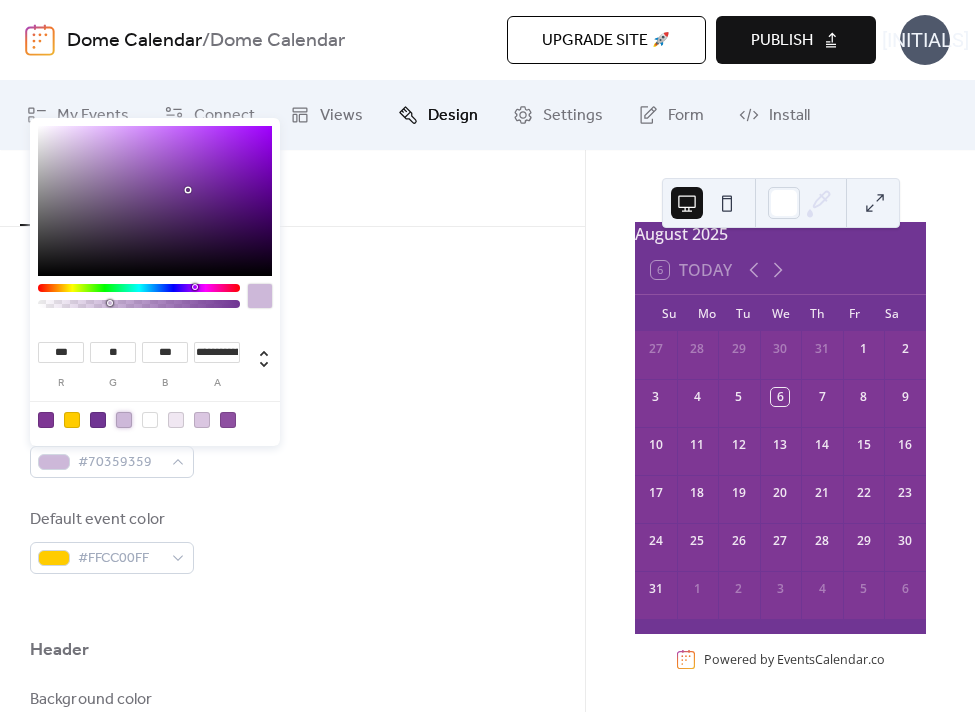 click on "Background color #703593FF Text color #F0E7F2FF Border color #00000000 Inner border color #703593FF Inner background color #70359359 Default event color #FFCC00FF" at bounding box center (292, 301) 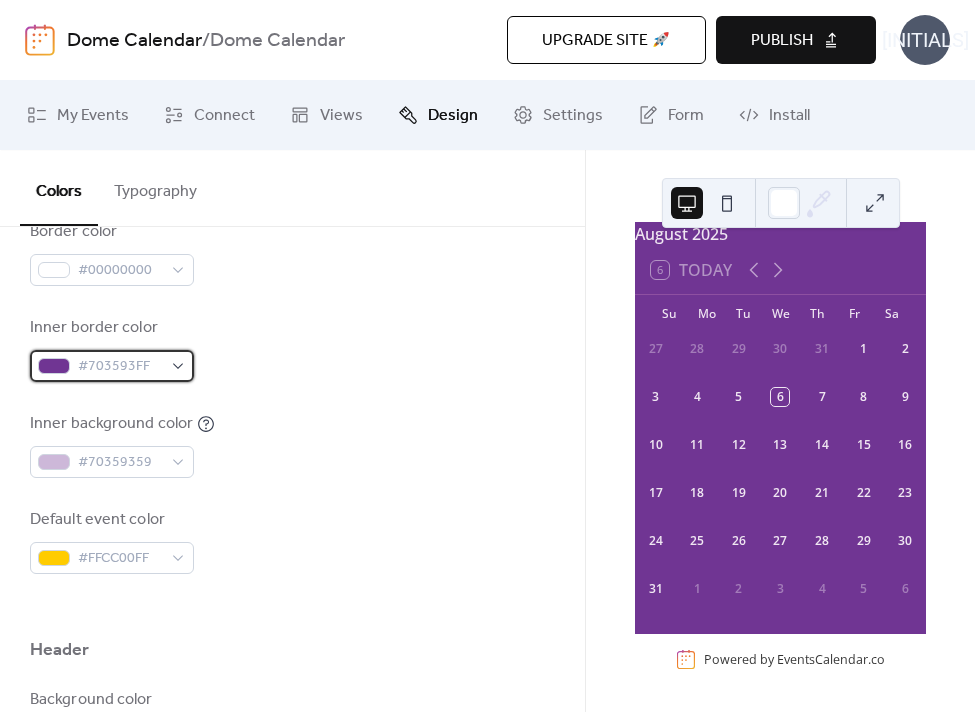 click on "#703593FF" at bounding box center (112, 366) 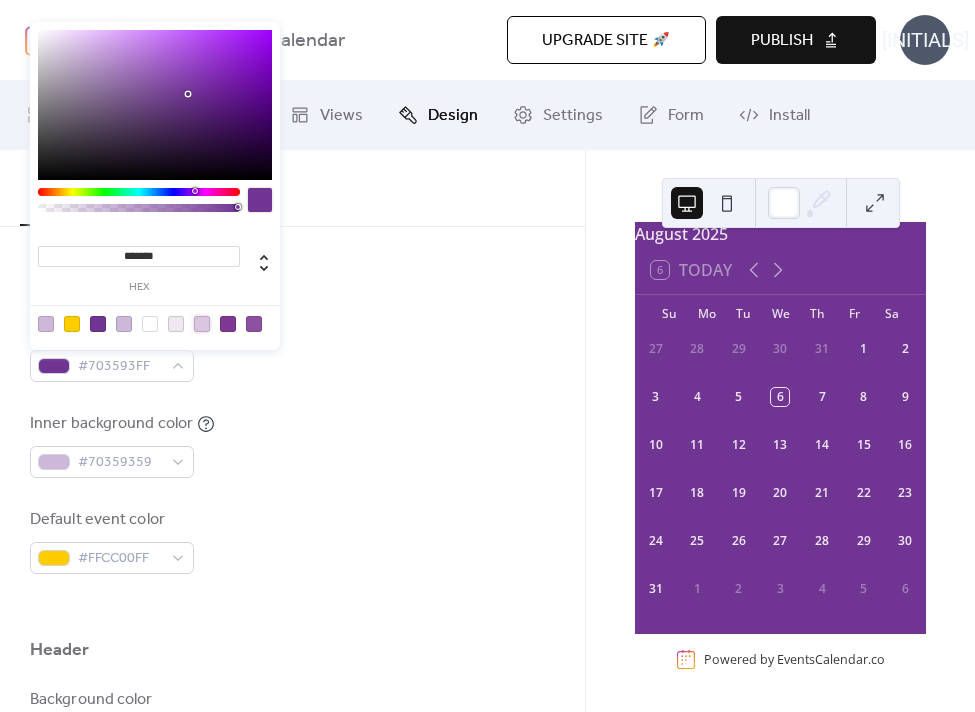 click at bounding box center (202, 324) 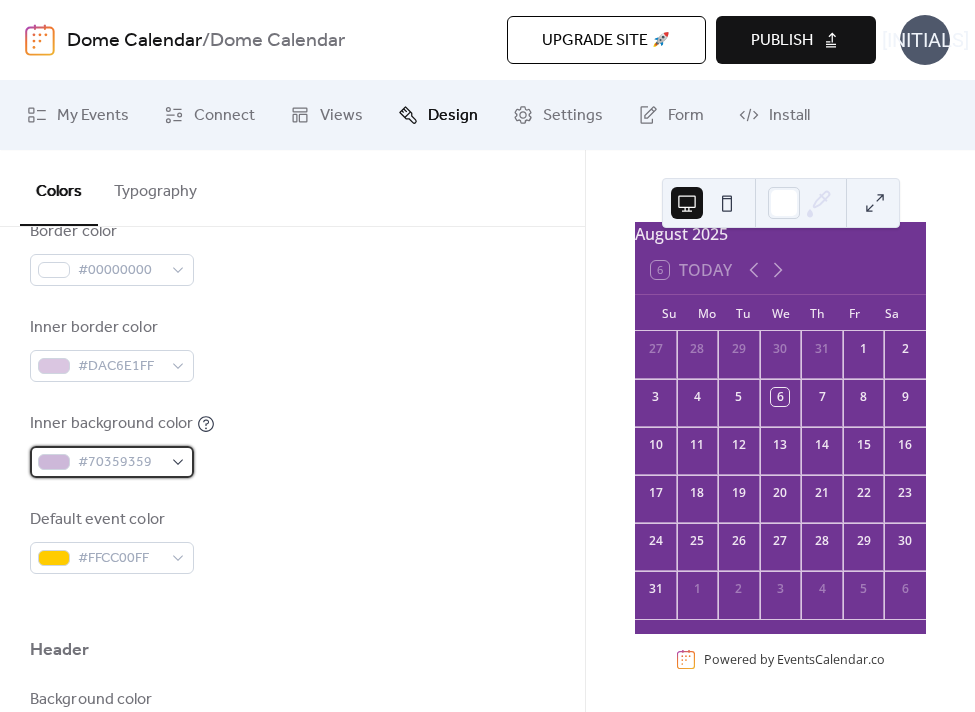 click on "#70359359" at bounding box center [112, 462] 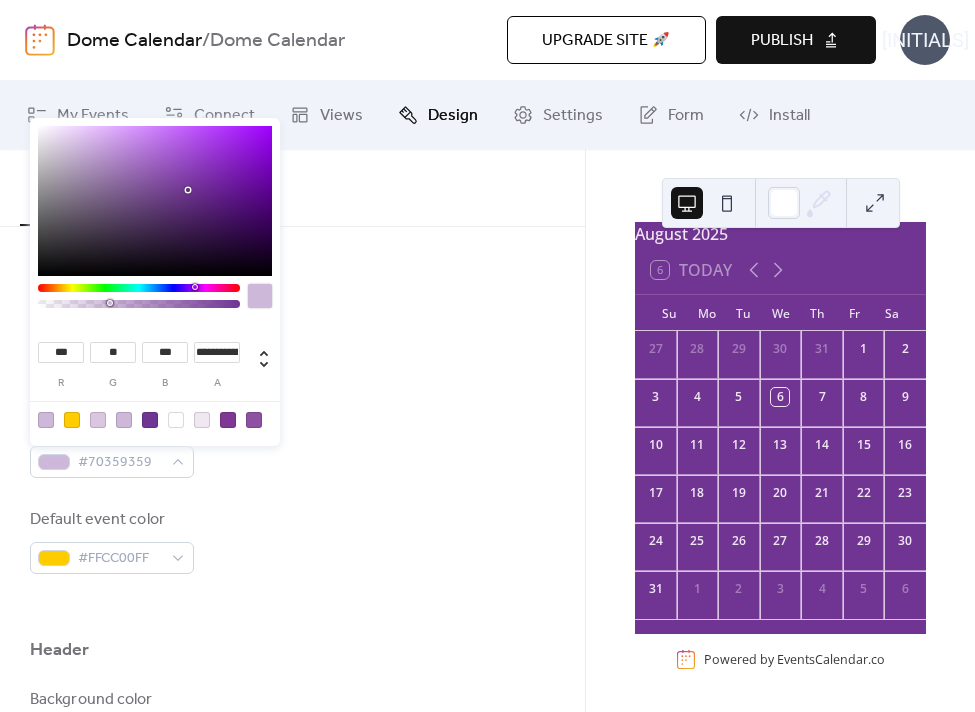 click at bounding box center (202, 420) 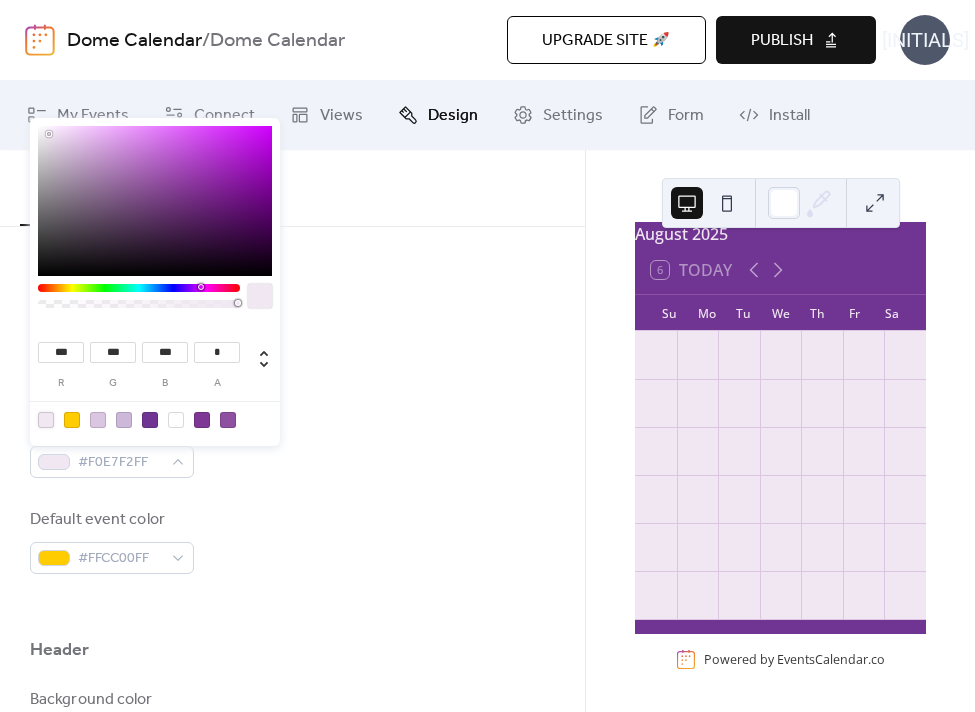 click at bounding box center (150, 420) 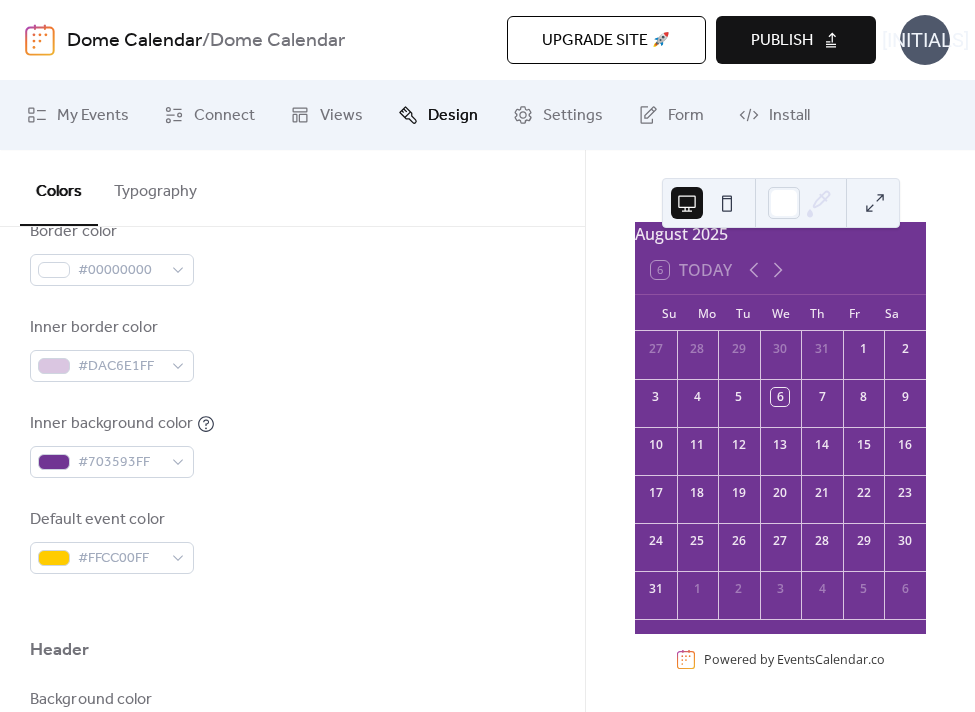 click on "Default event color #FFCC00FF" at bounding box center [292, 541] 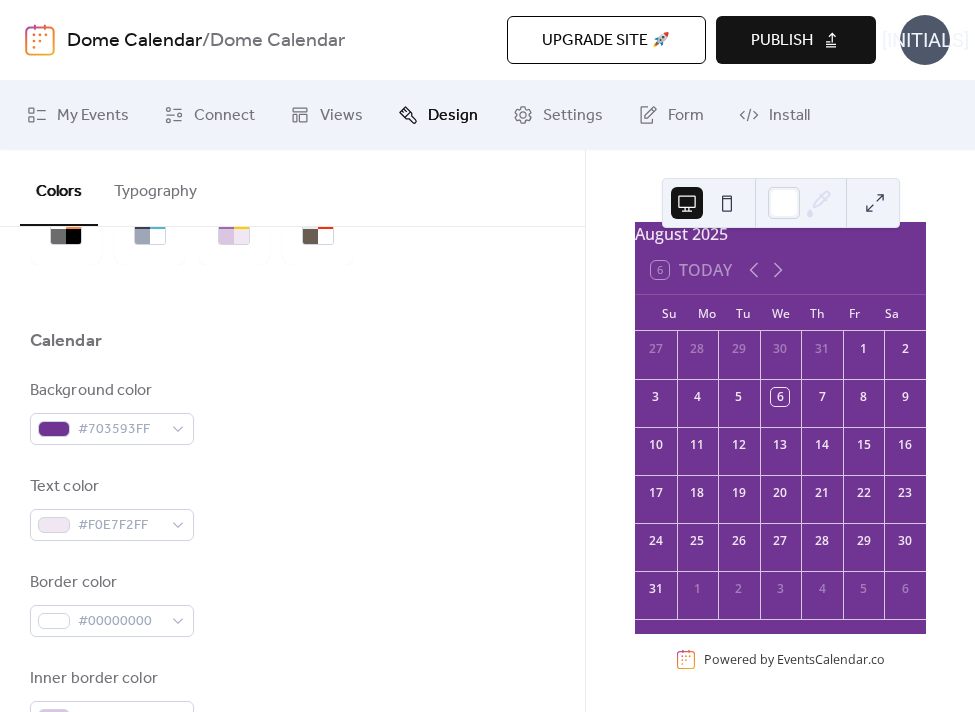 scroll, scrollTop: 0, scrollLeft: 0, axis: both 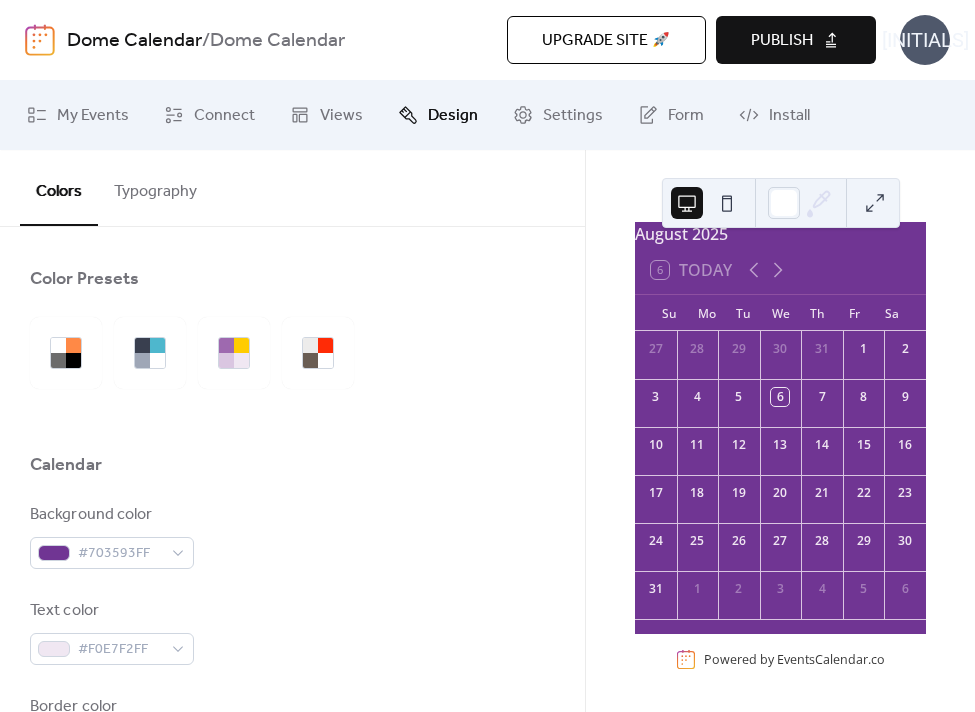 click on "Typography" at bounding box center [155, 187] 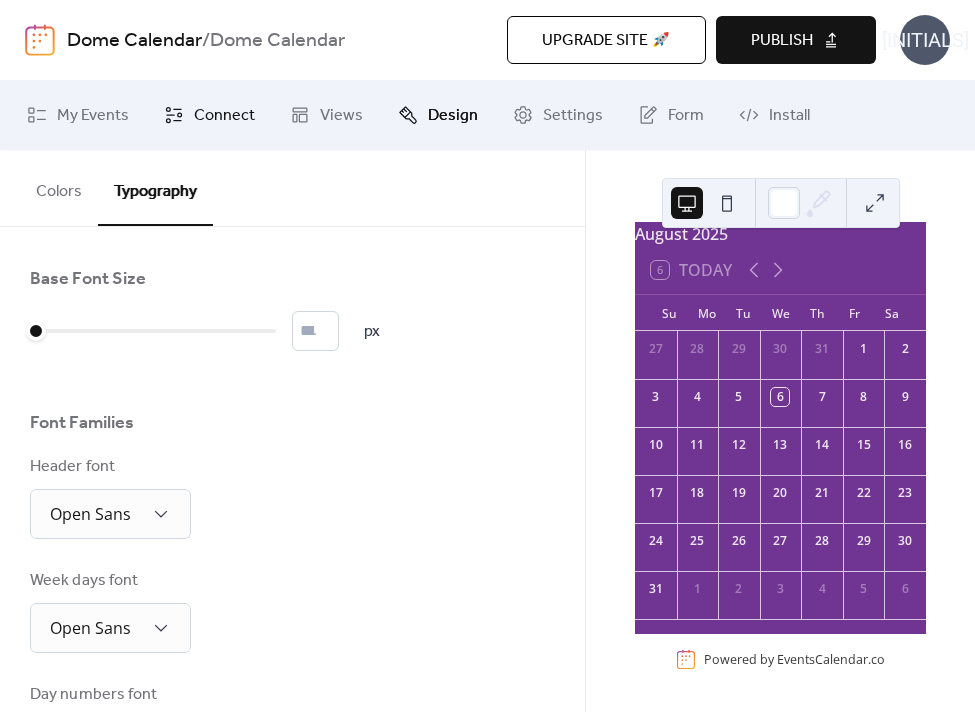 click on "Connect" at bounding box center [224, 116] 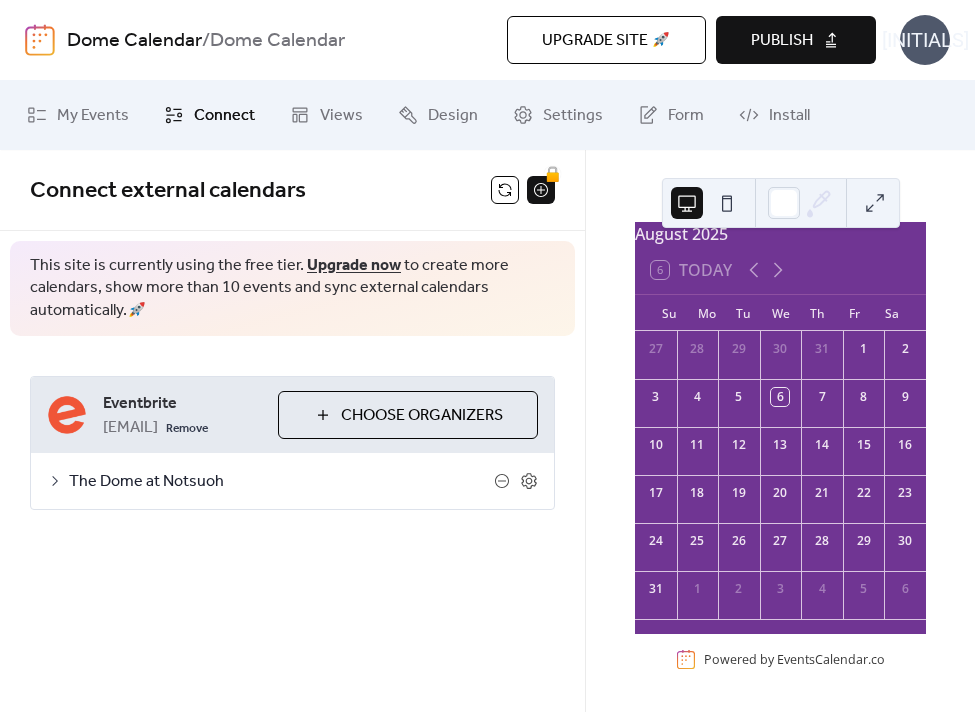 click on "The Dome at Notsuoh" at bounding box center (281, 482) 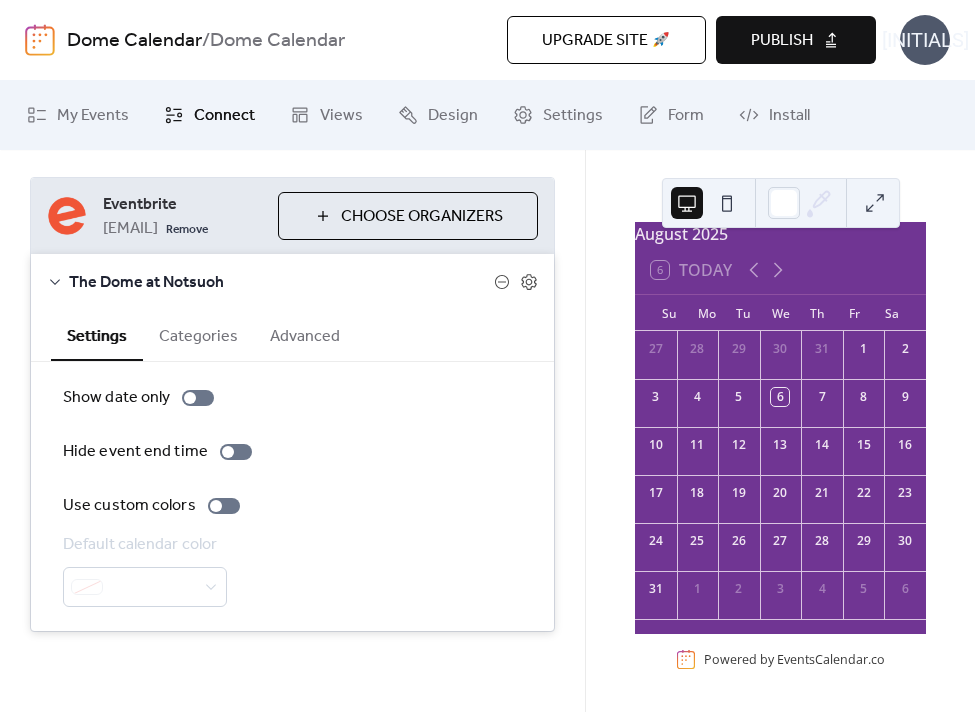 scroll, scrollTop: 0, scrollLeft: 0, axis: both 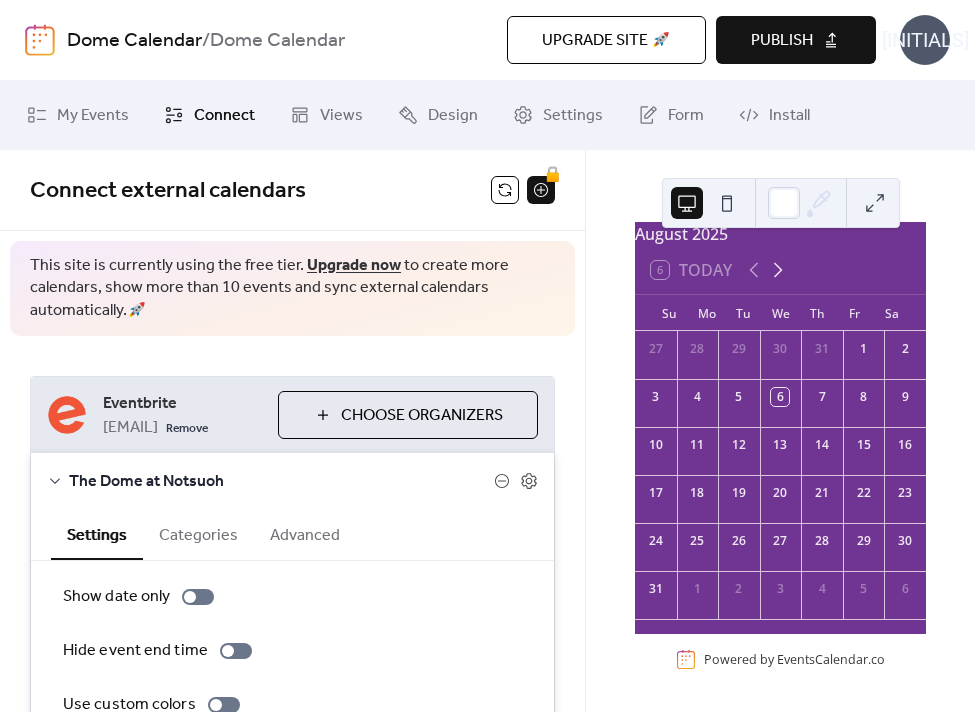 click 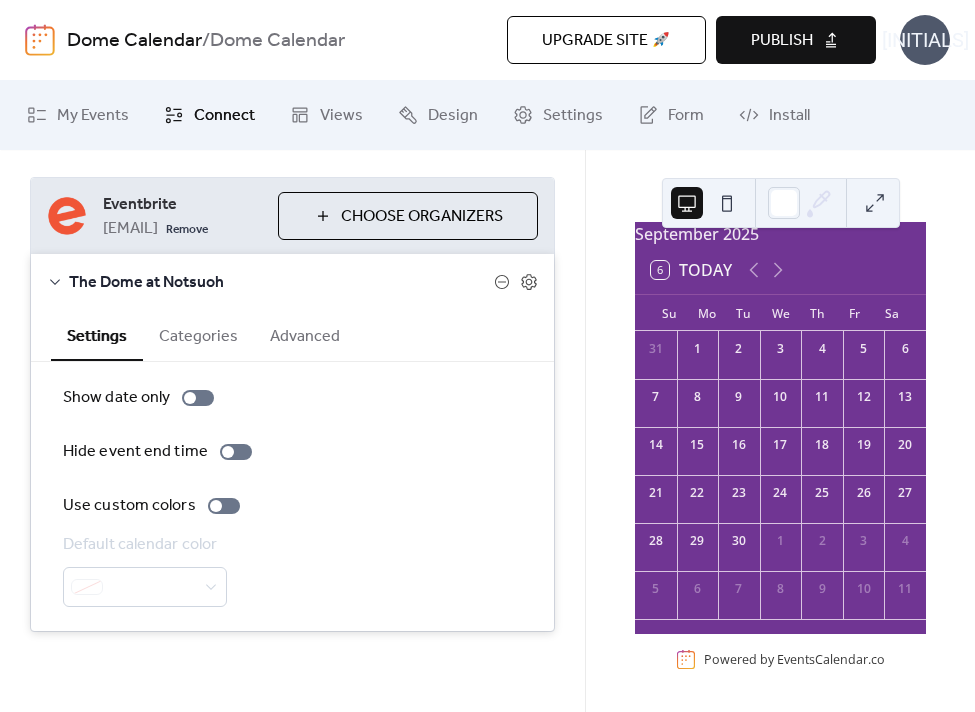 scroll, scrollTop: 0, scrollLeft: 0, axis: both 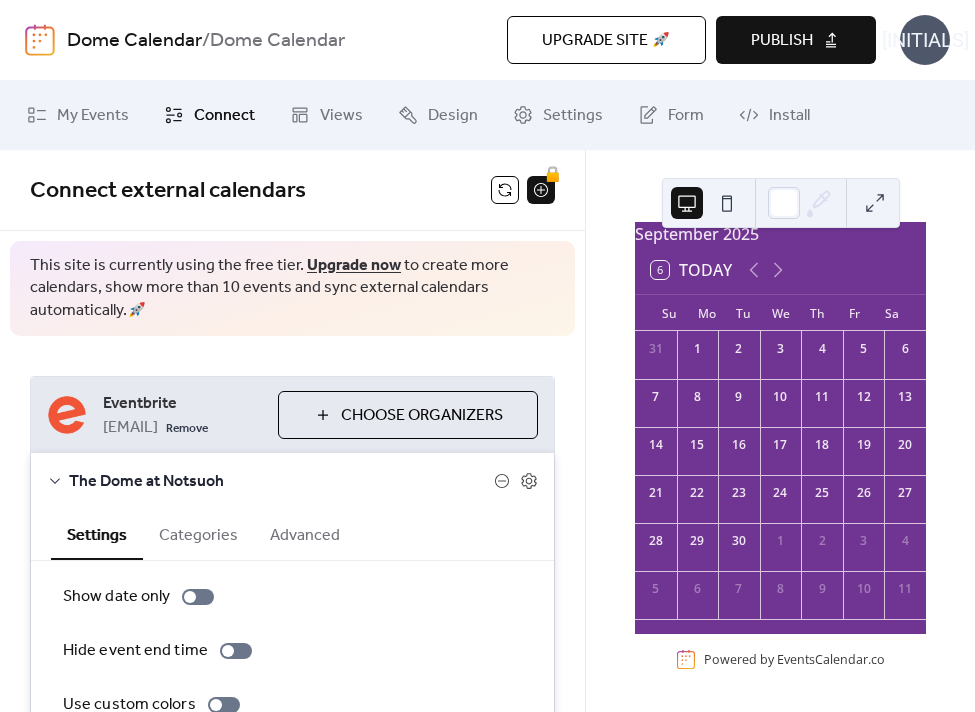 click at bounding box center (727, 203) 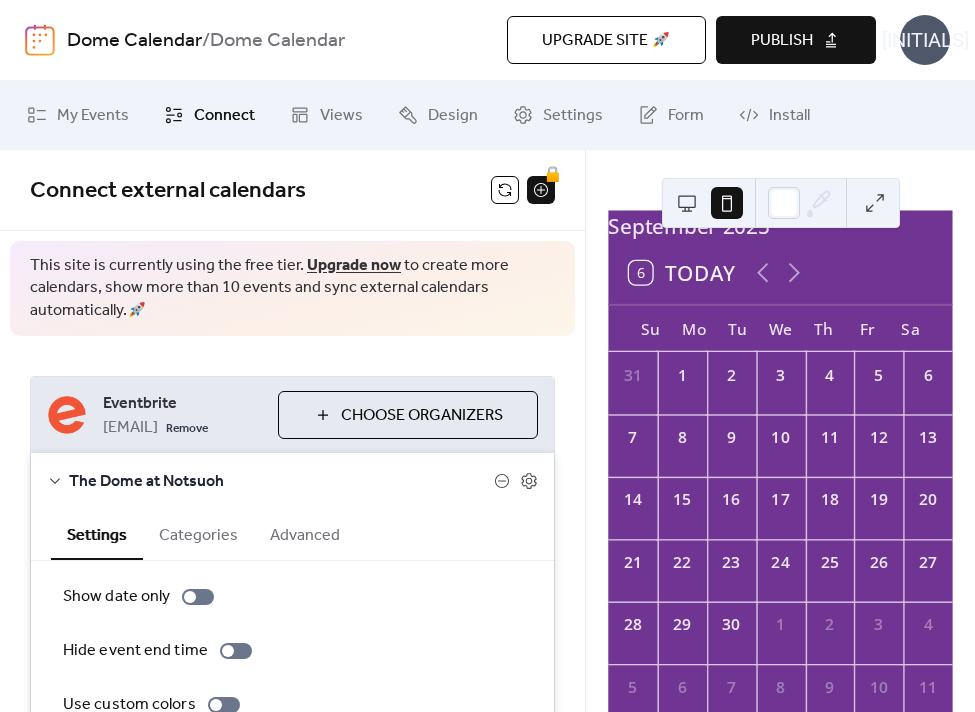 click on "Publish" at bounding box center (782, 41) 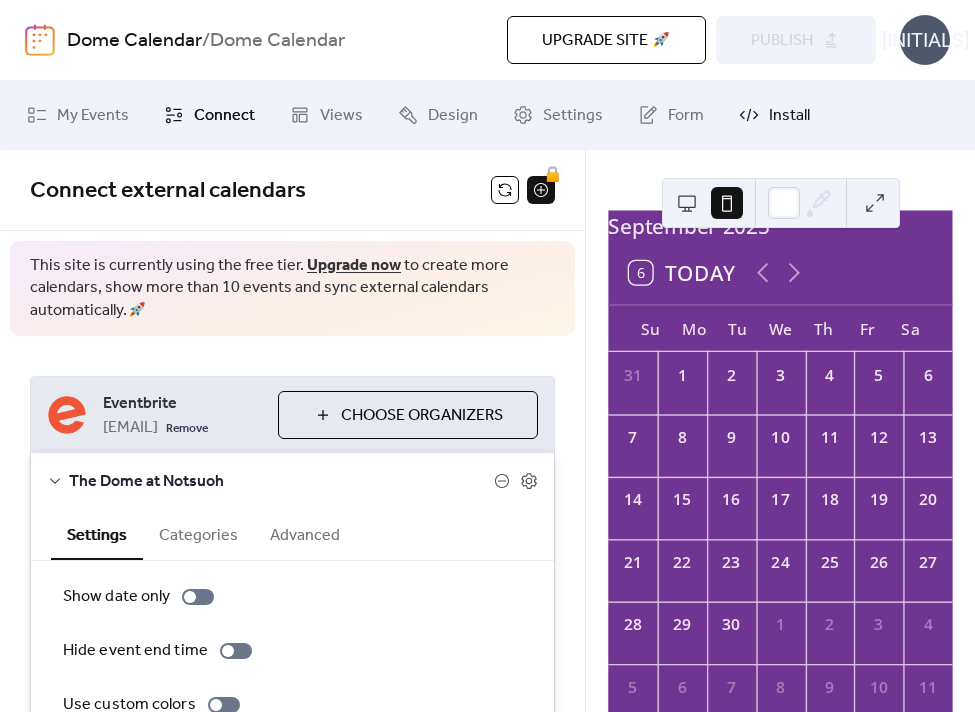 click on "Install" at bounding box center [789, 116] 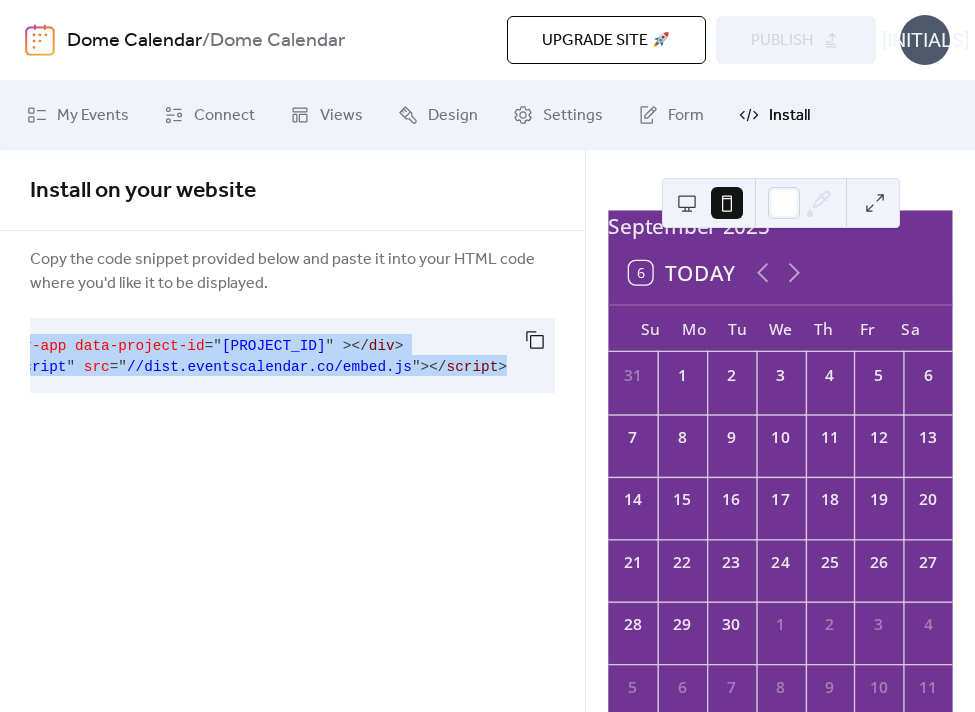scroll, scrollTop: 0, scrollLeft: 0, axis: both 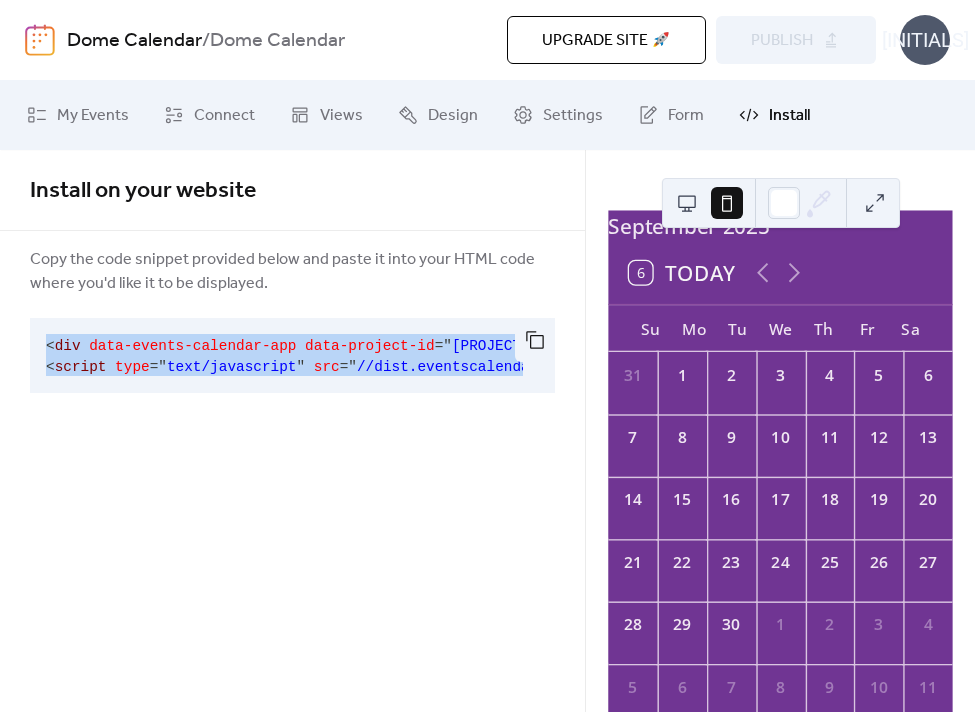 drag, startPoint x: 53, startPoint y: 341, endPoint x: -189, endPoint y: 677, distance: 414.0773 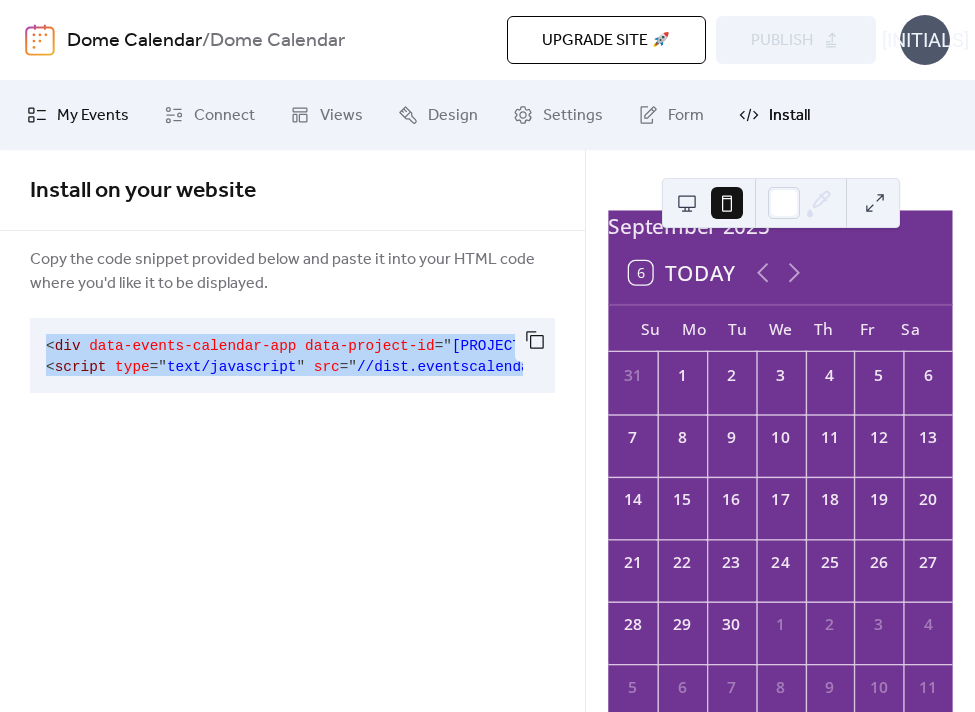 click on "My Events" at bounding box center (93, 116) 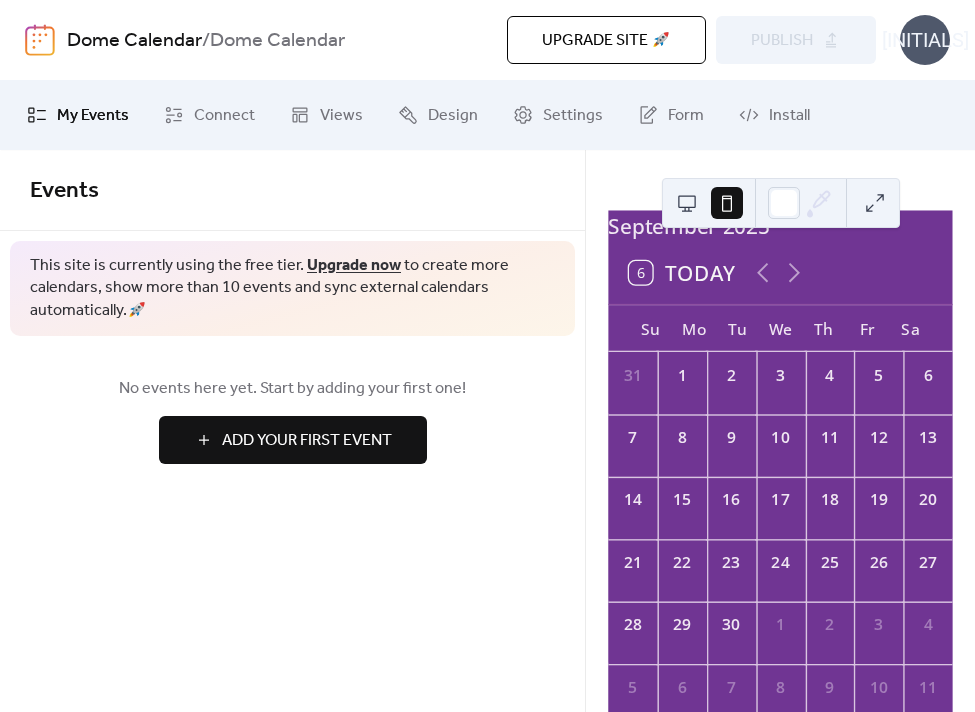 click on "Add Your First Event" at bounding box center (307, 441) 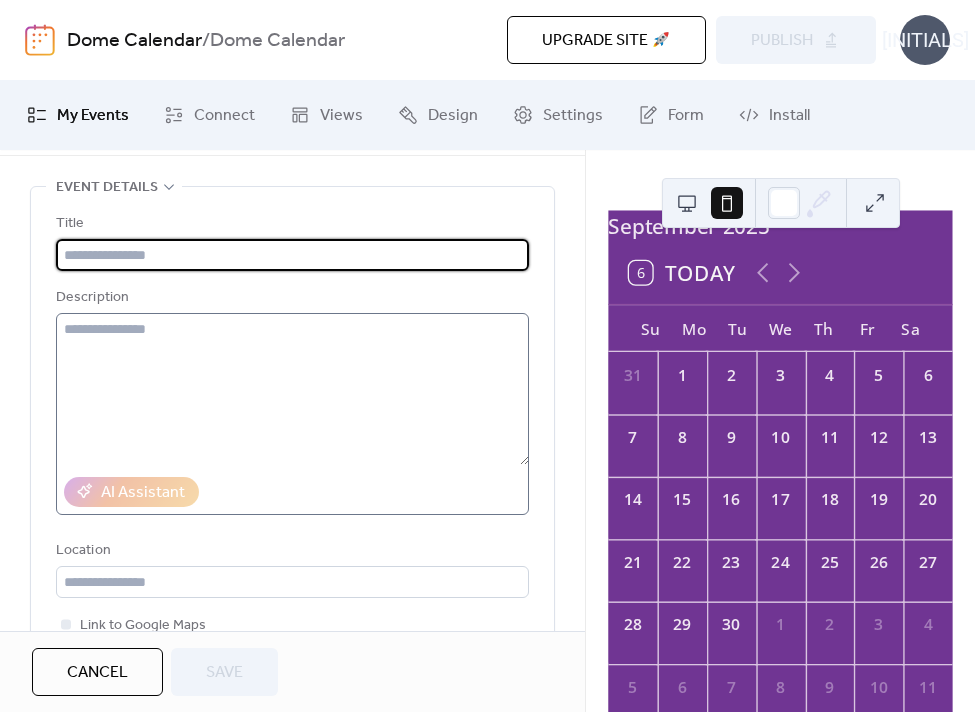 scroll, scrollTop: 0, scrollLeft: 0, axis: both 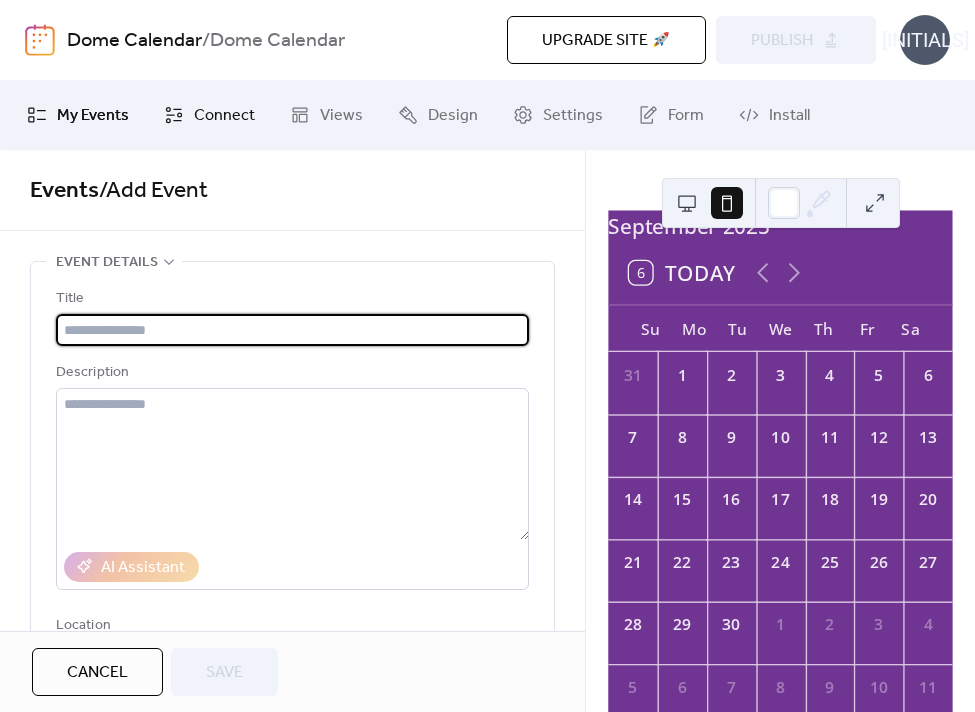 click on "Connect" at bounding box center [209, 115] 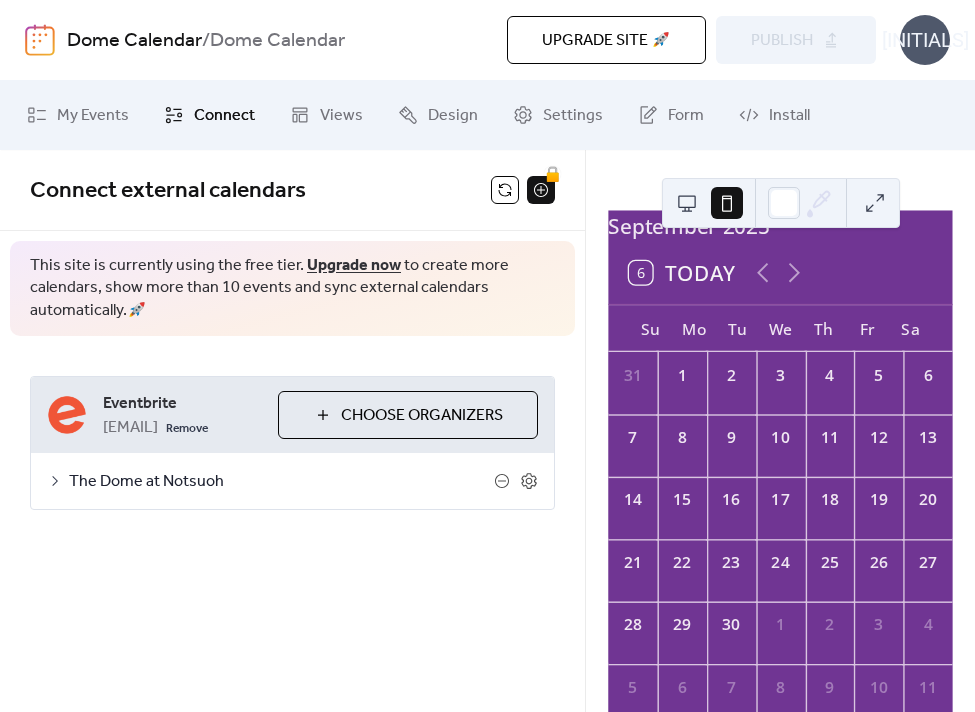 click on "The Dome at Notsuoh" at bounding box center (281, 482) 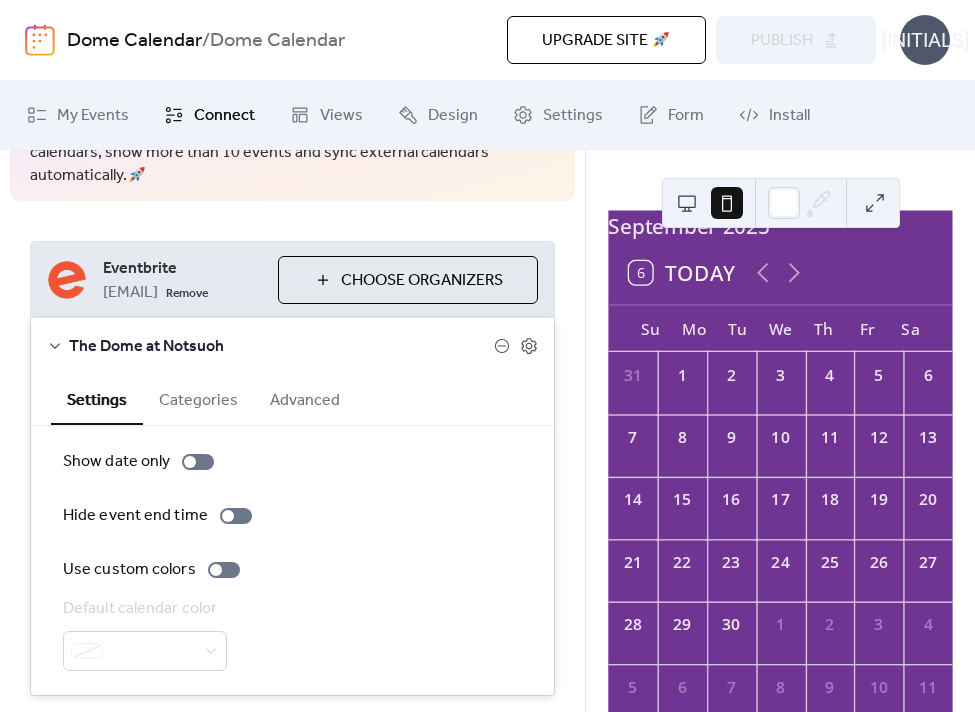 scroll, scrollTop: 222, scrollLeft: 0, axis: vertical 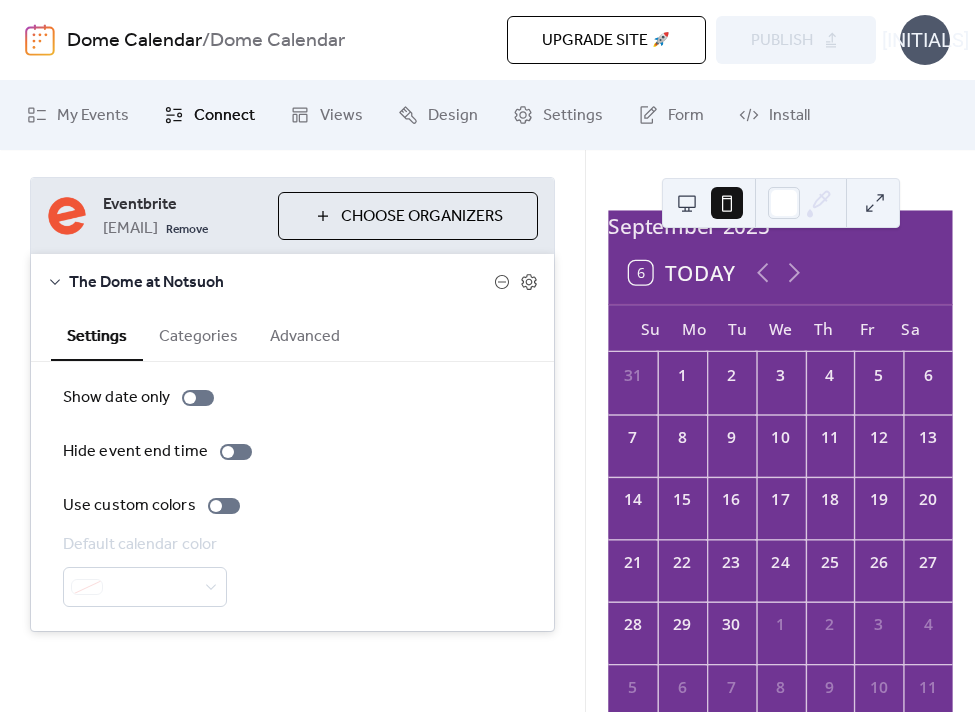 click on "Categories" at bounding box center [198, 334] 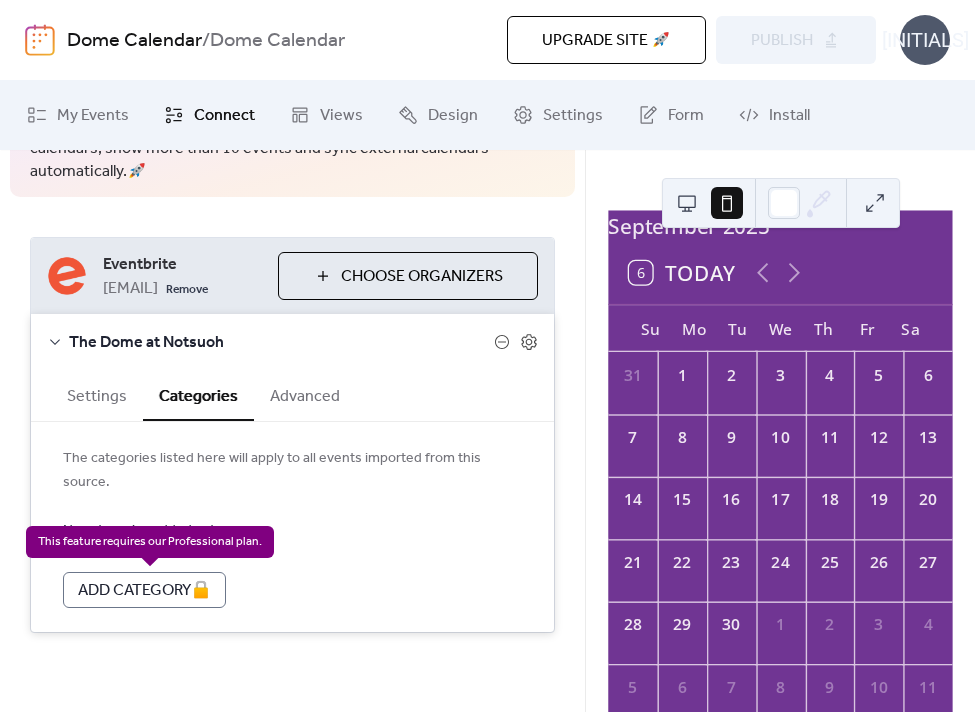 click on "Add Category  🔒" at bounding box center [144, 590] 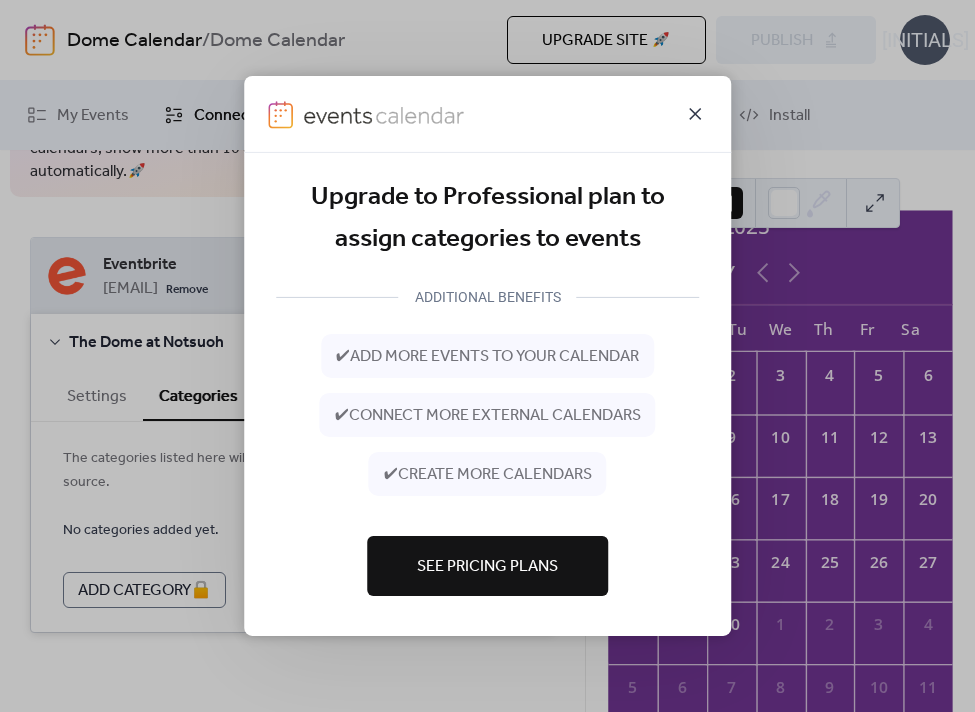 click 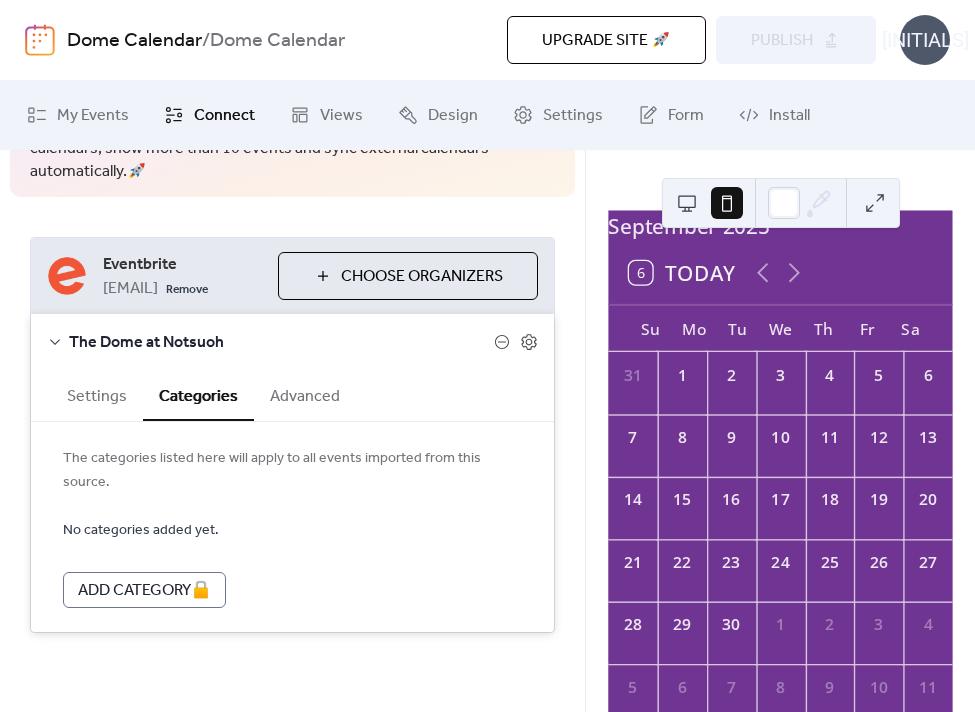 click on "Advanced" at bounding box center [305, 394] 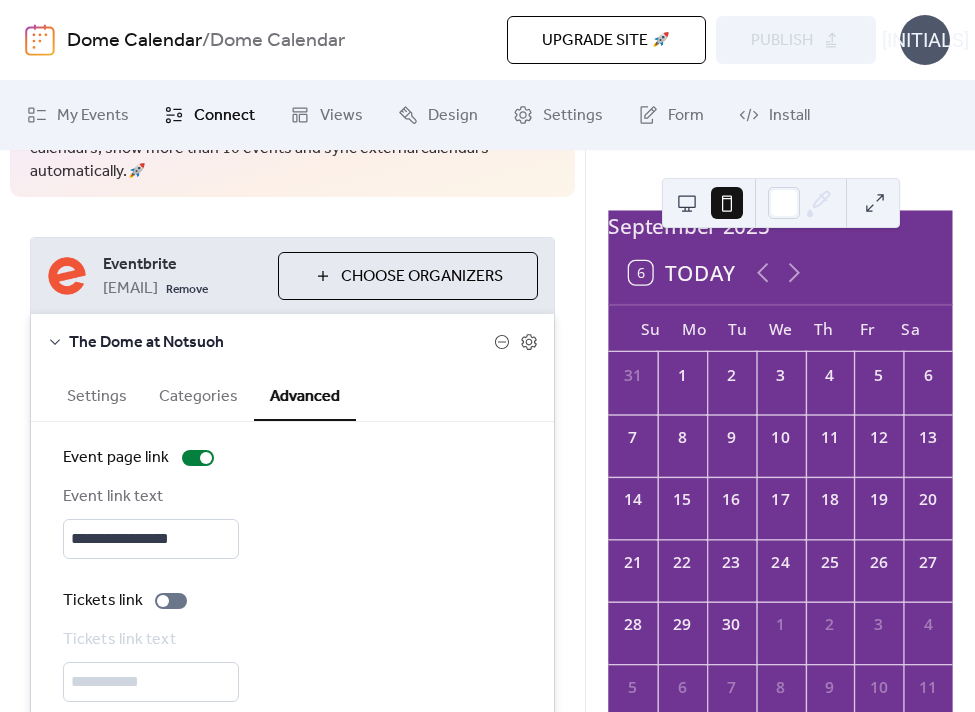 scroll, scrollTop: 271, scrollLeft: 0, axis: vertical 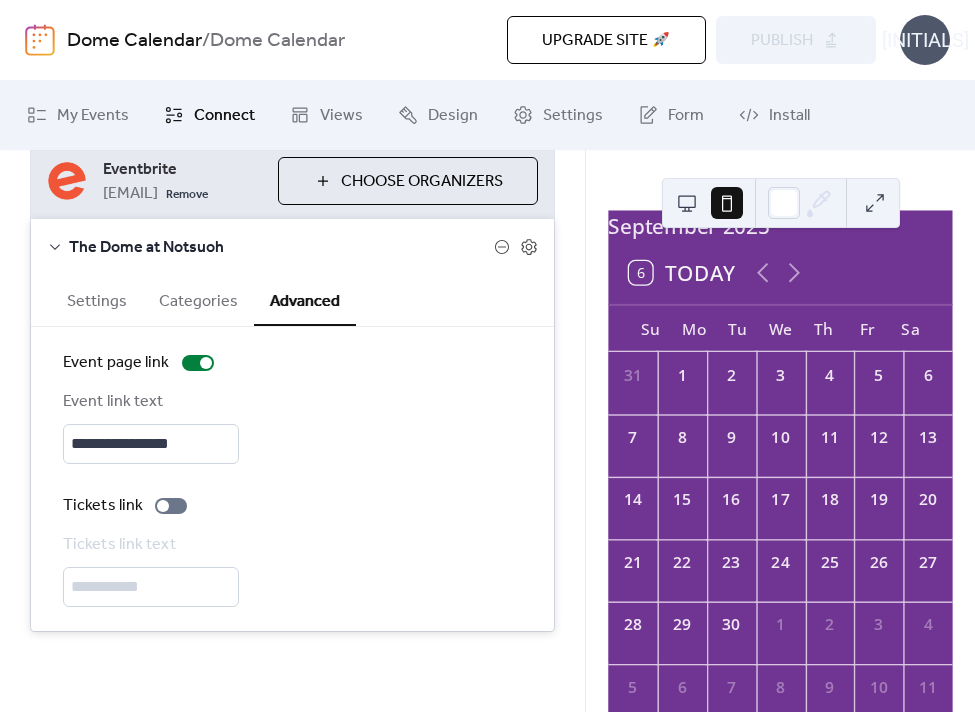 click on "Settings" at bounding box center (97, 299) 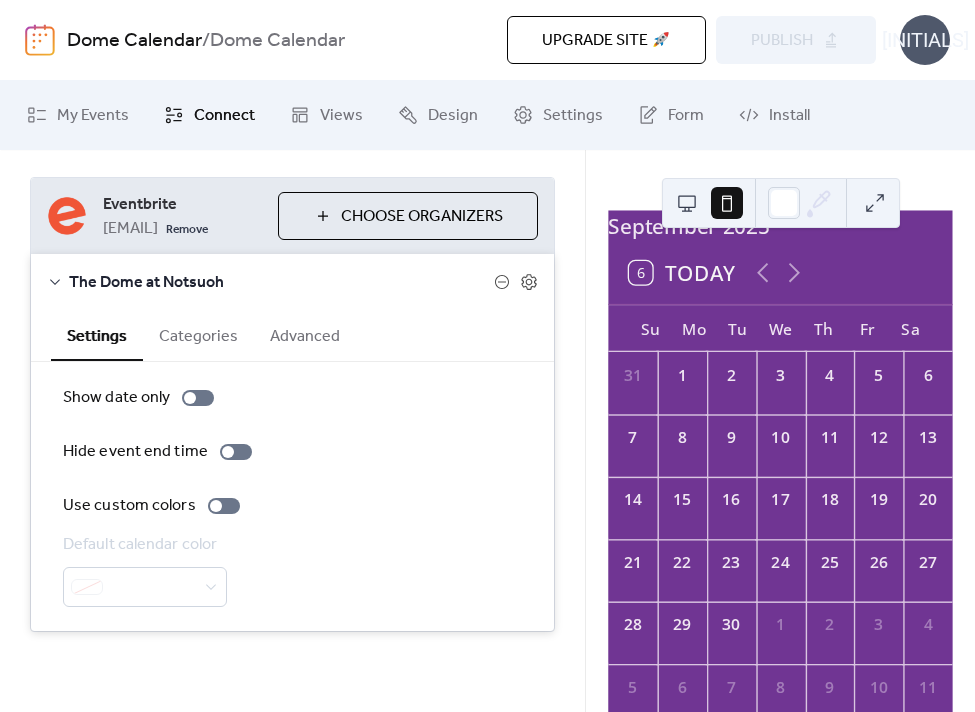 scroll, scrollTop: 222, scrollLeft: 0, axis: vertical 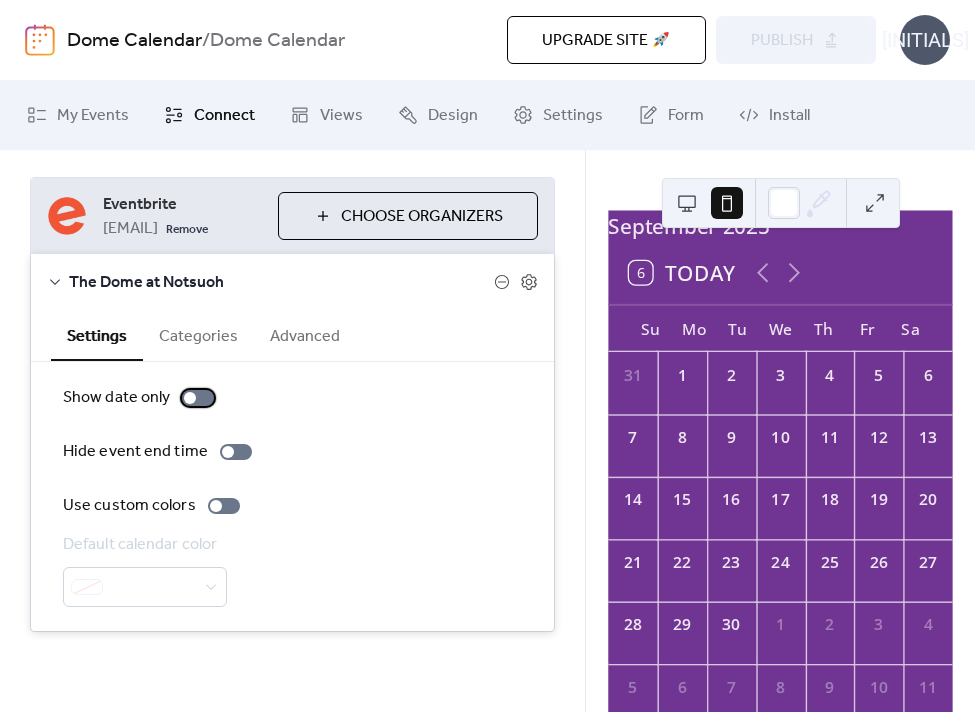 click at bounding box center (198, 398) 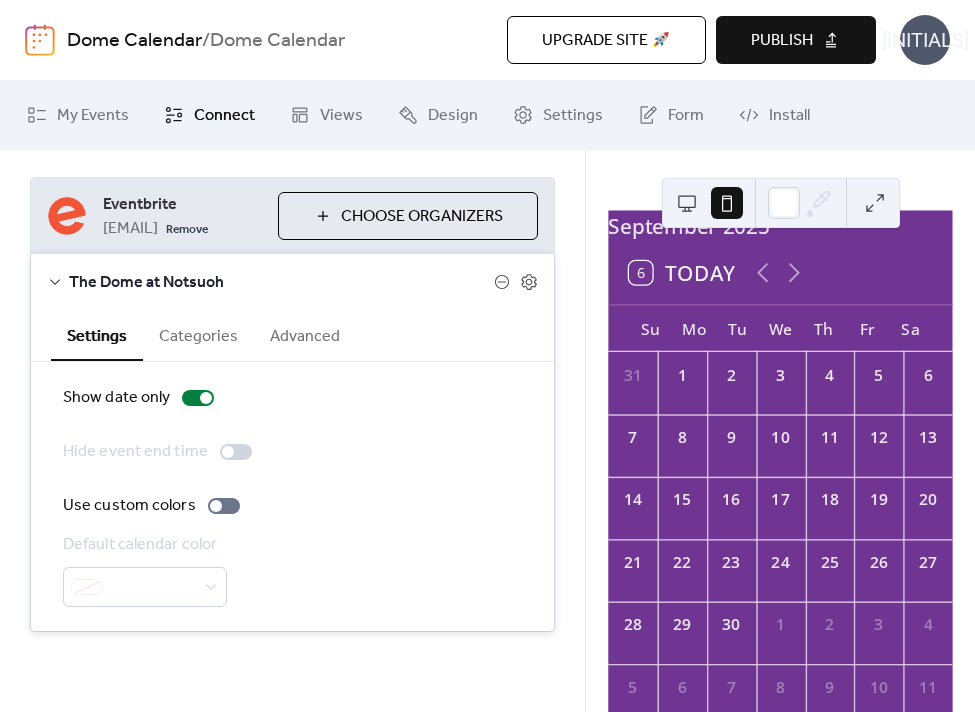 click at bounding box center [236, 452] 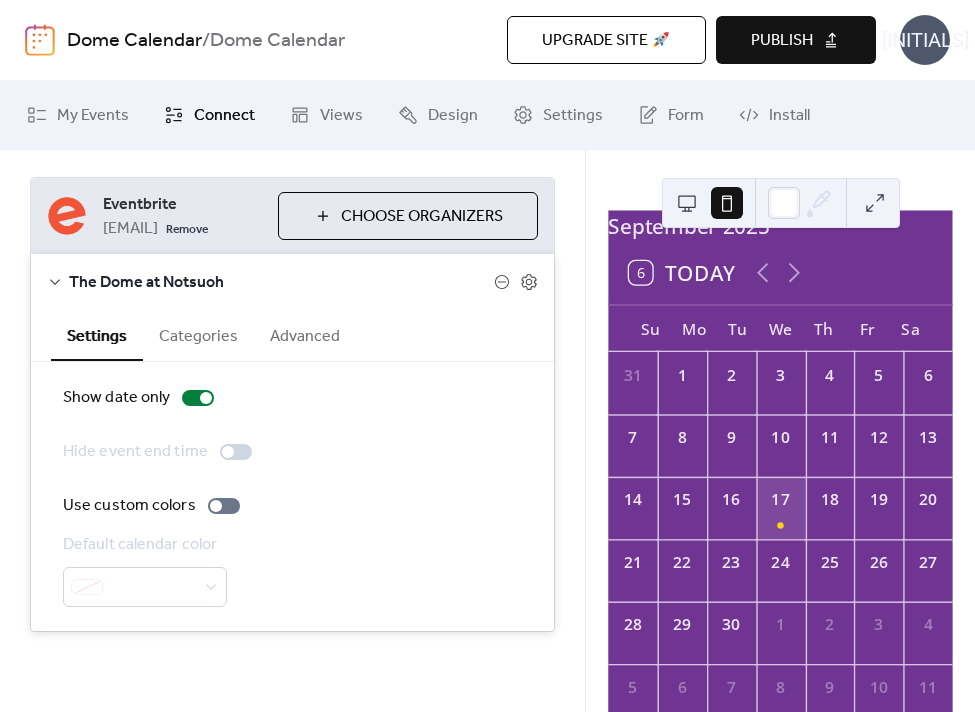 click on "17" at bounding box center [780, 508] 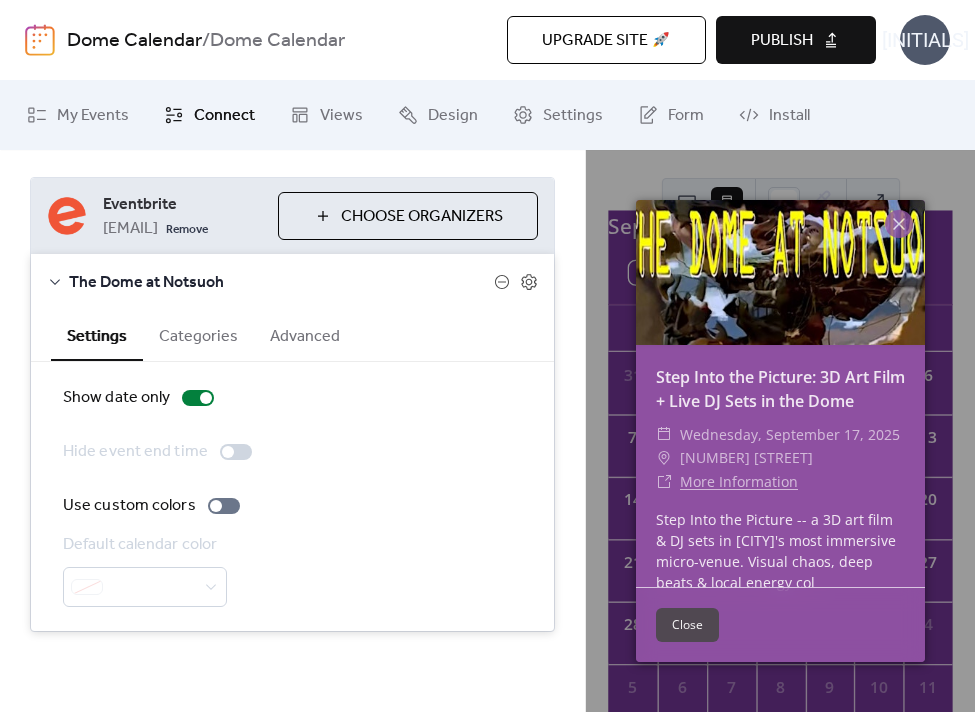 click on "Hide event end time" at bounding box center (292, 452) 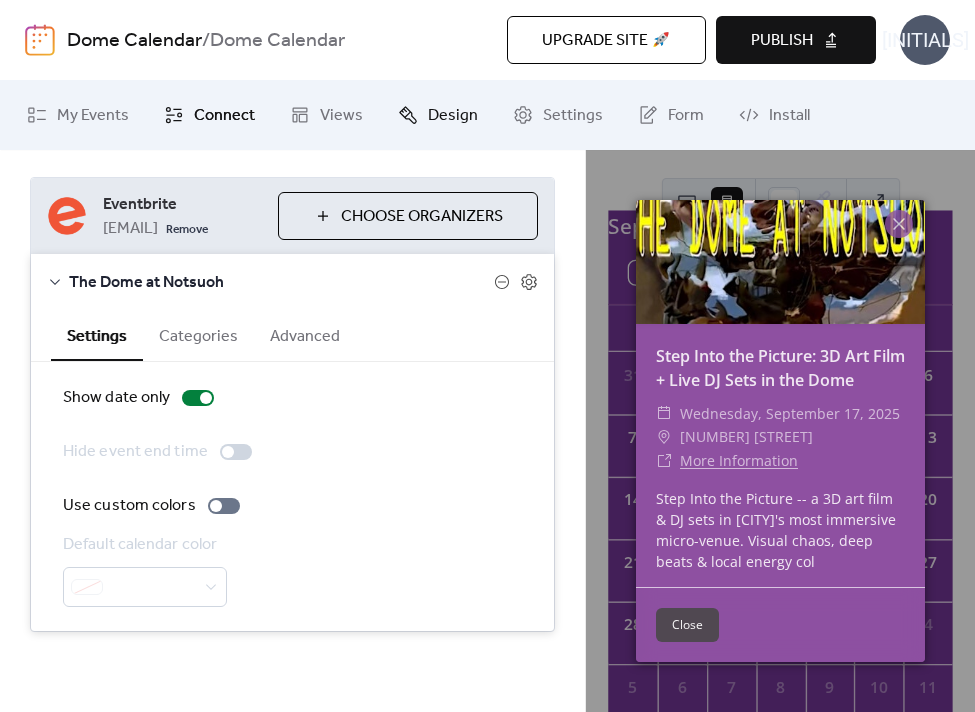 click on "Design" at bounding box center [453, 116] 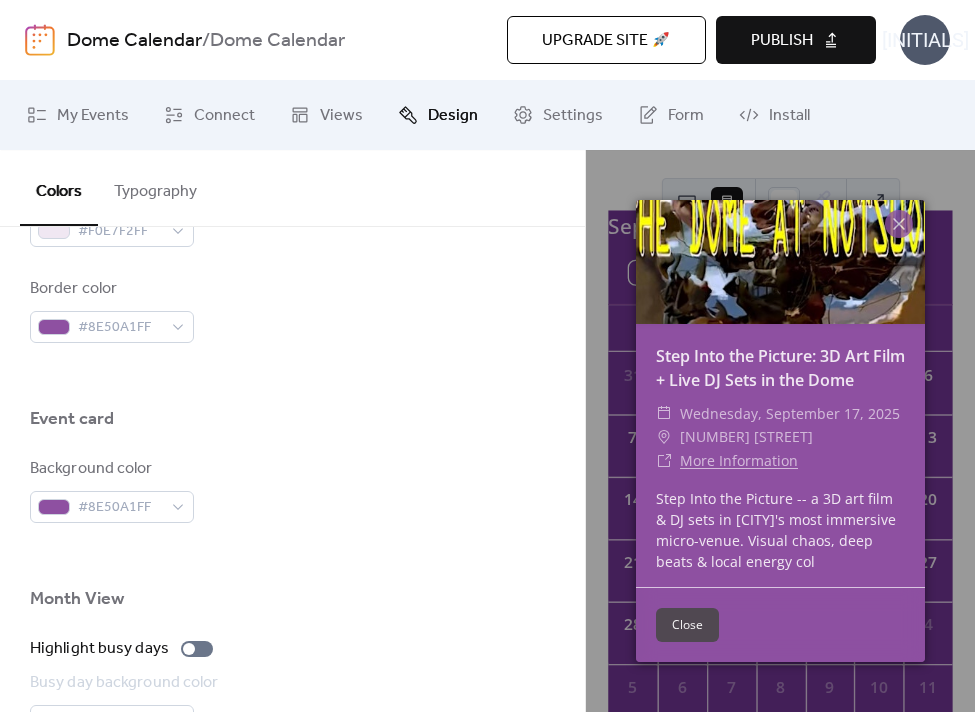 scroll, scrollTop: 1182, scrollLeft: 0, axis: vertical 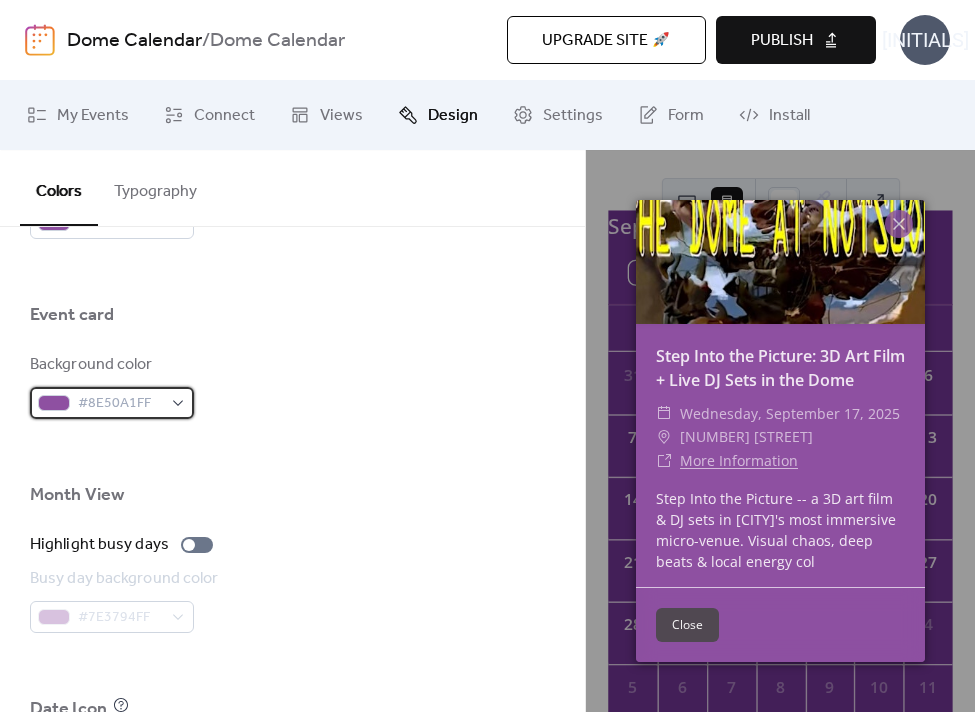 click on "#8E50A1FF" at bounding box center [112, 403] 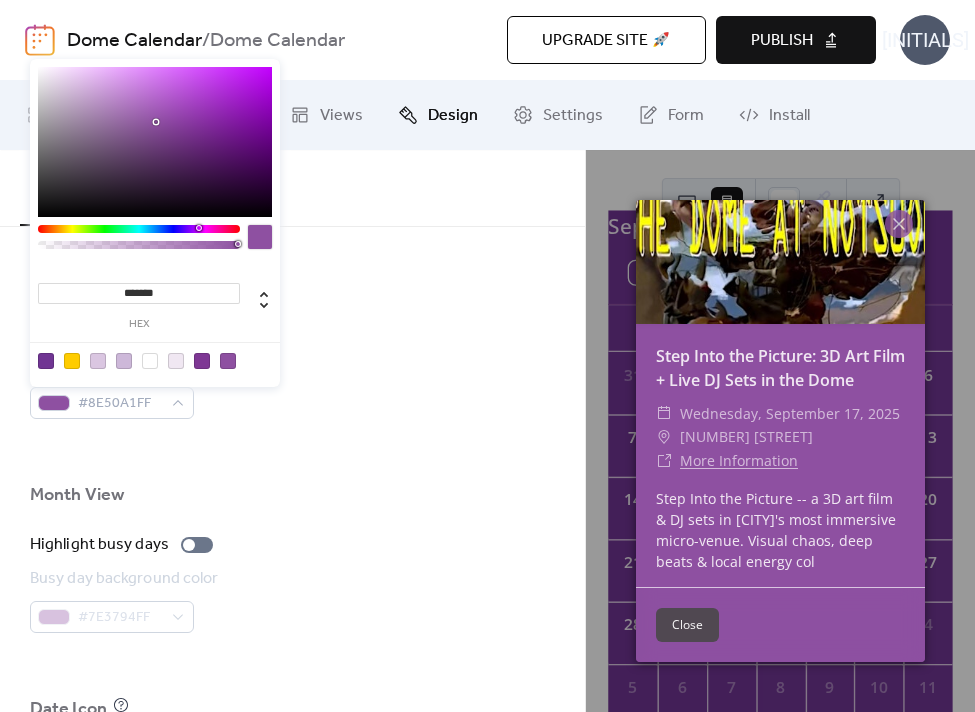 click at bounding box center [292, 451] 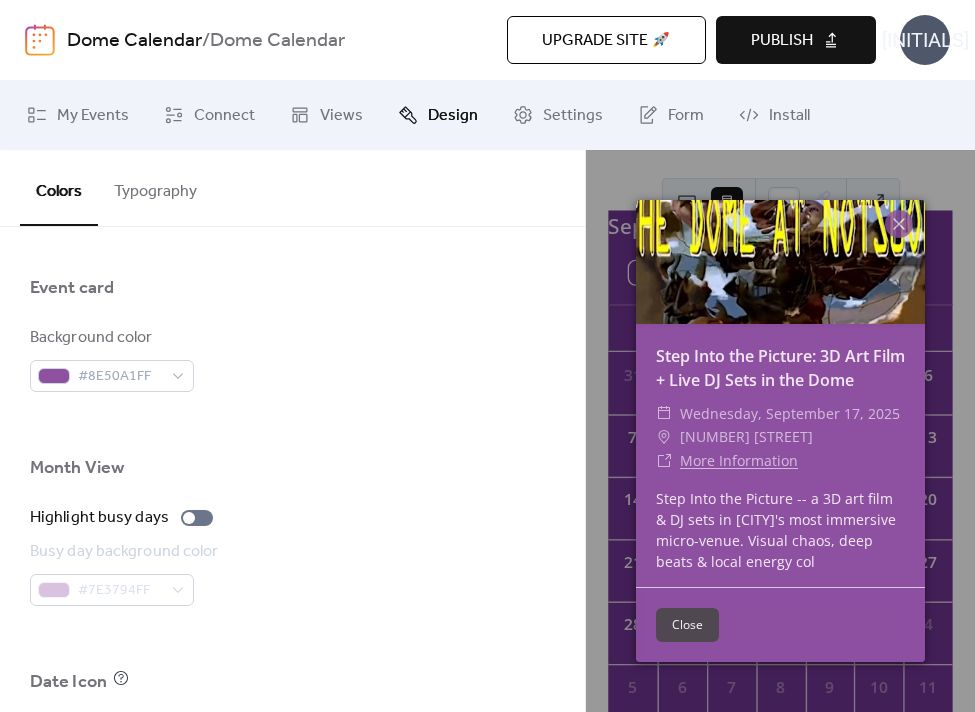 scroll, scrollTop: 1359, scrollLeft: 0, axis: vertical 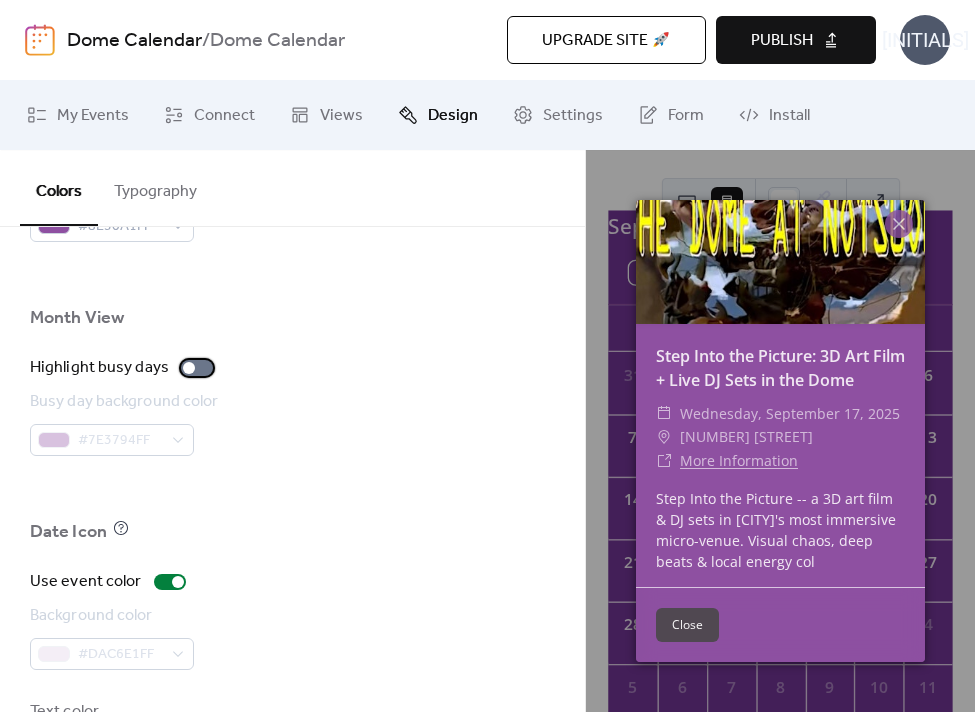 click at bounding box center [189, 368] 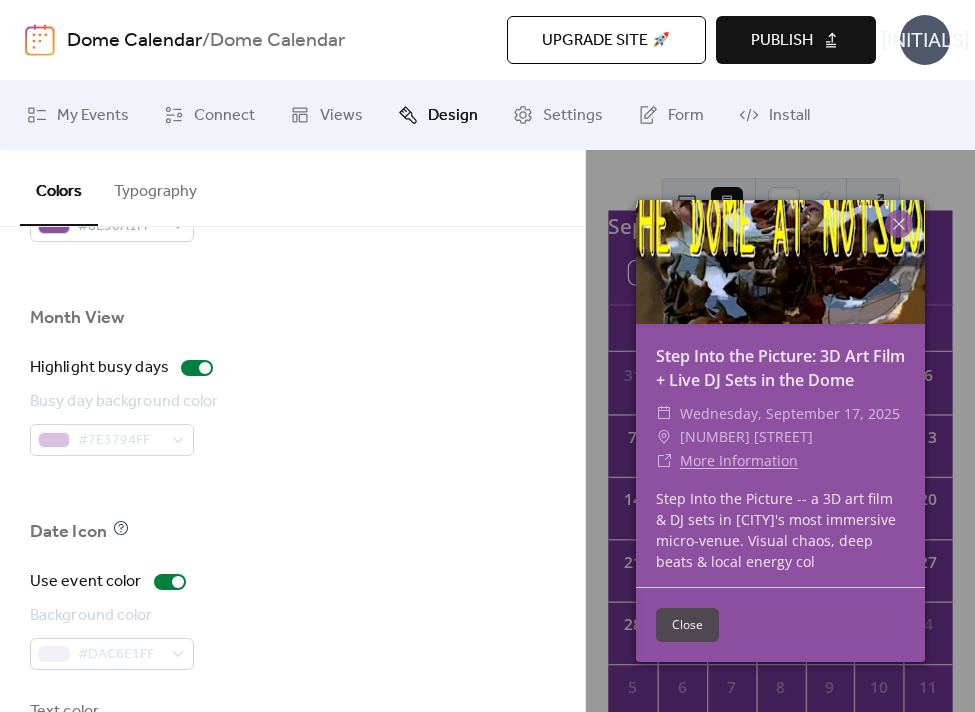 click on "#7E3794FF" at bounding box center [126, 440] 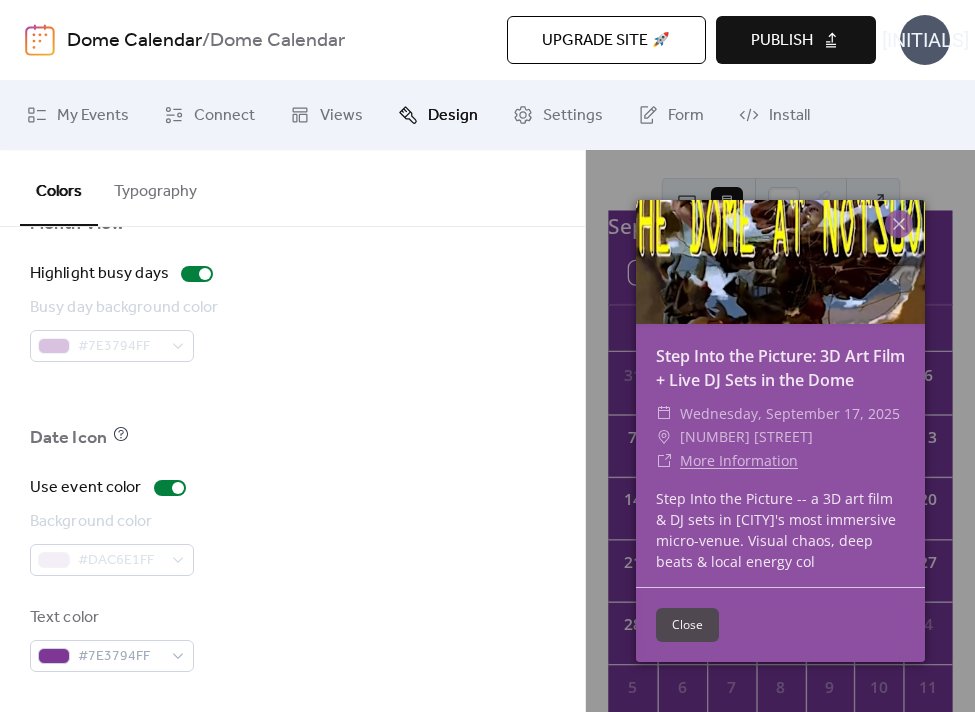 click on "Close" at bounding box center [687, 625] 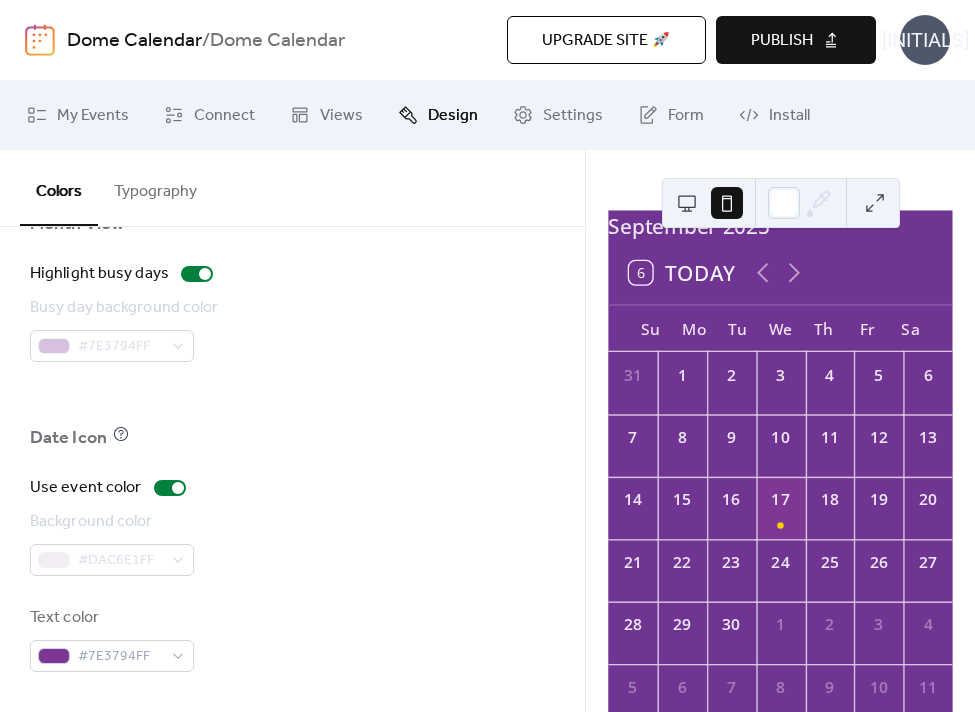 click on "16" at bounding box center (731, 496) 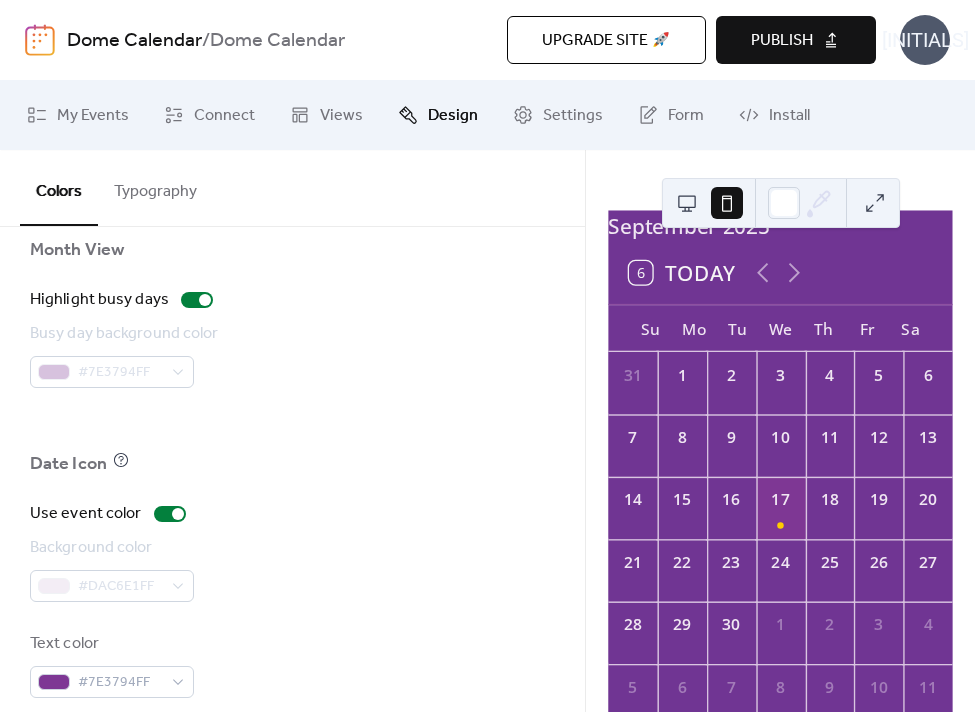 scroll, scrollTop: 1406, scrollLeft: 0, axis: vertical 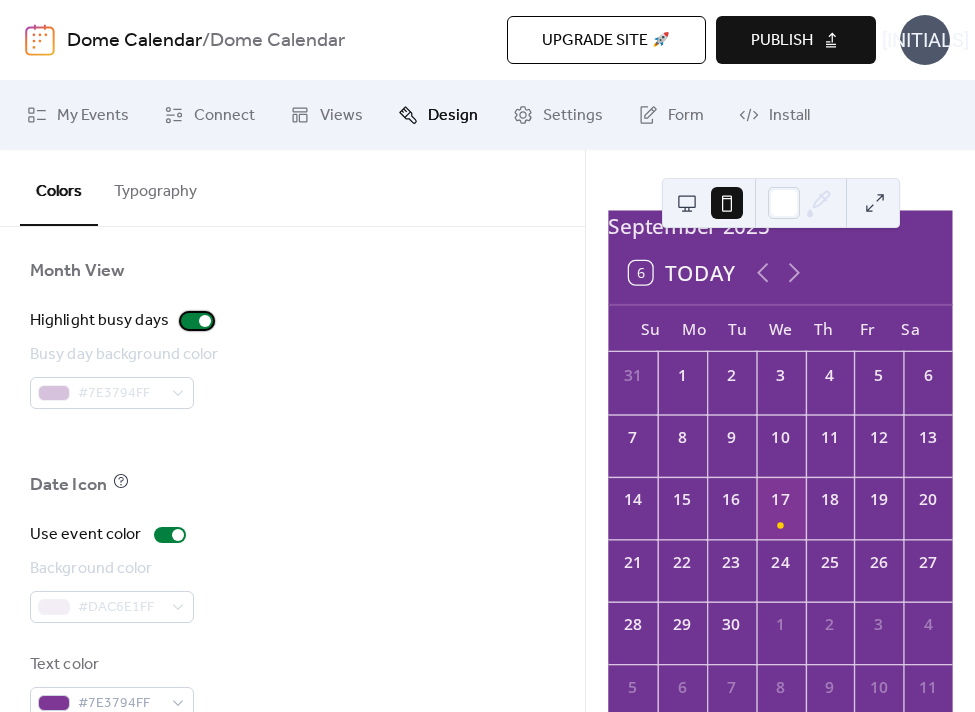 click at bounding box center (197, 321) 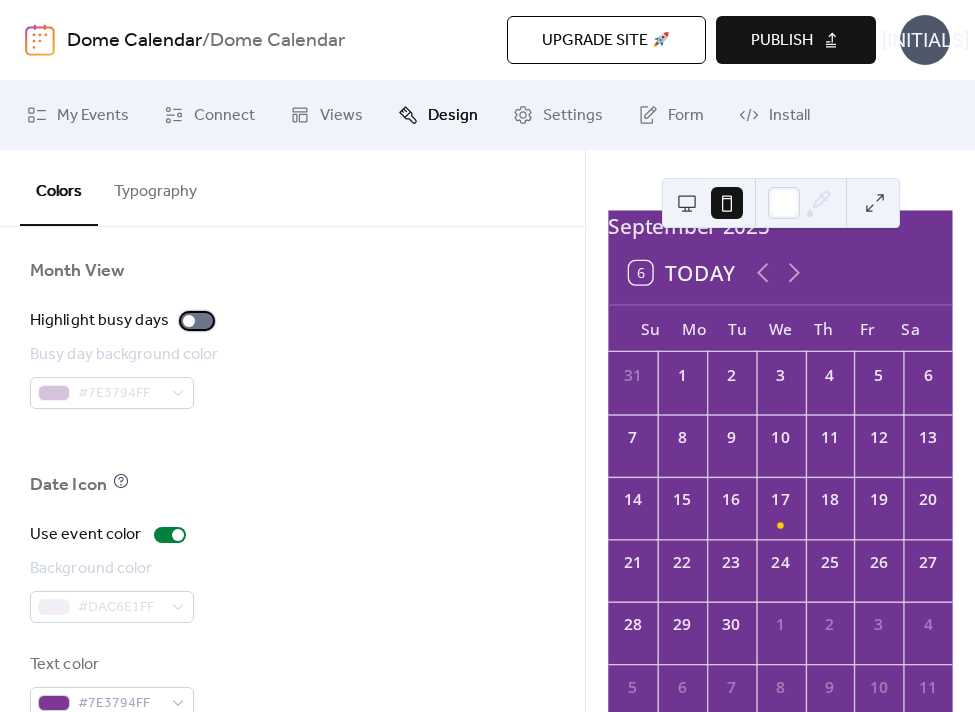 click at bounding box center [197, 321] 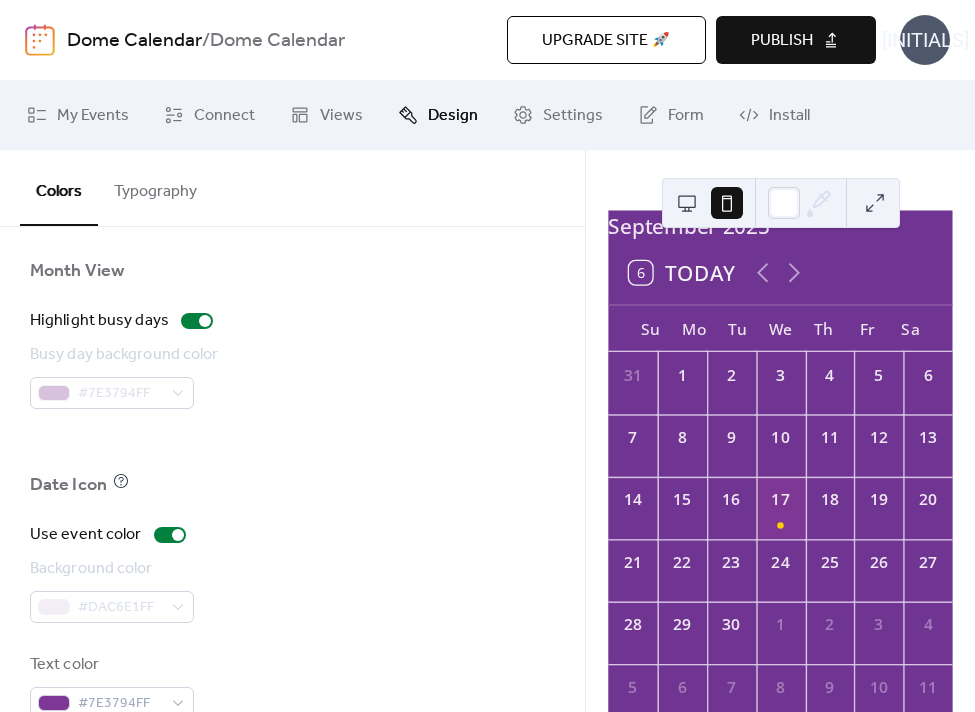 click at bounding box center [292, 441] 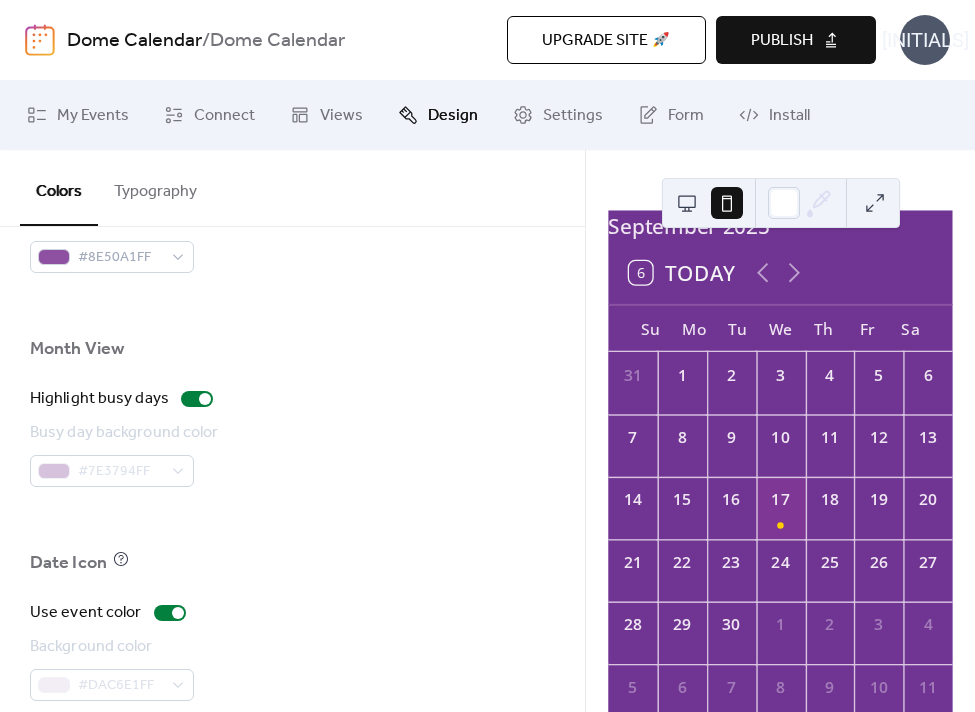 scroll, scrollTop: 1453, scrollLeft: 0, axis: vertical 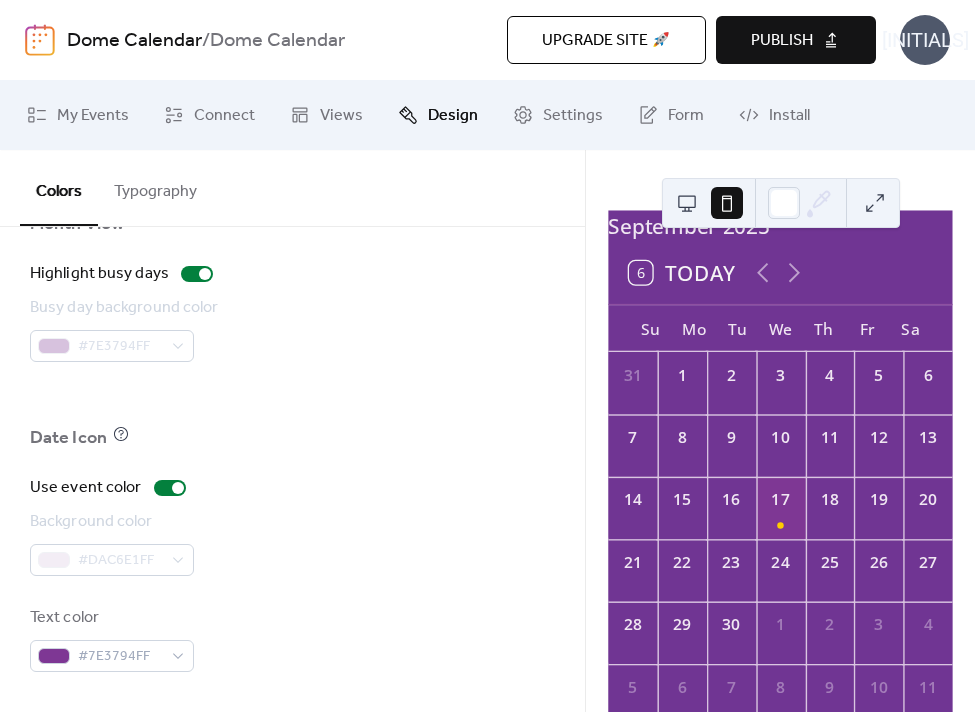 click on "Publish" at bounding box center (782, 41) 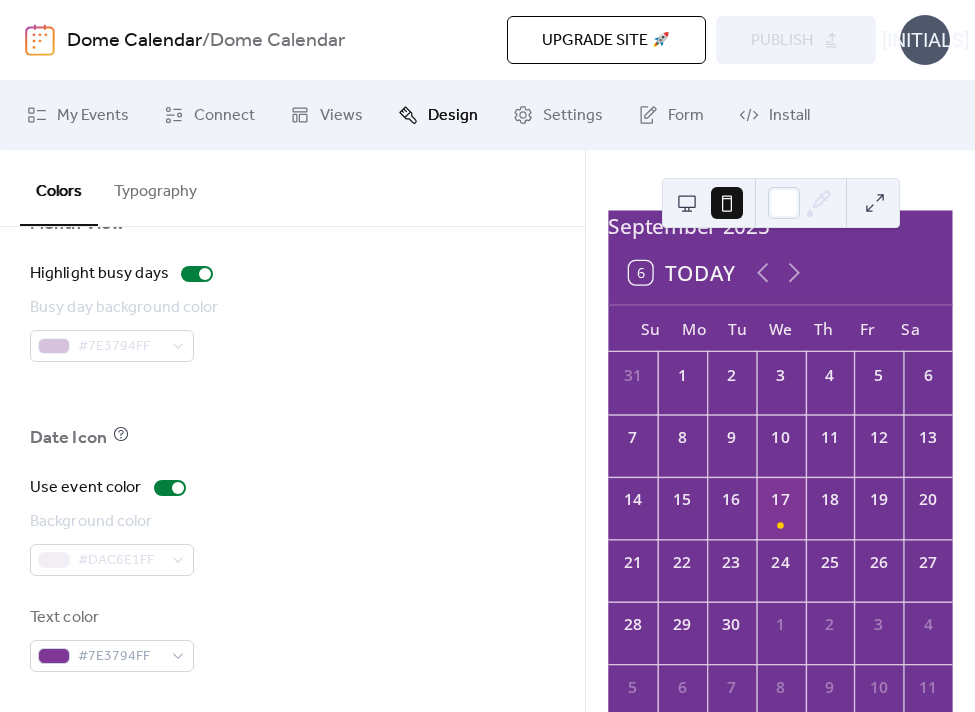 click on "Typography" at bounding box center (155, 187) 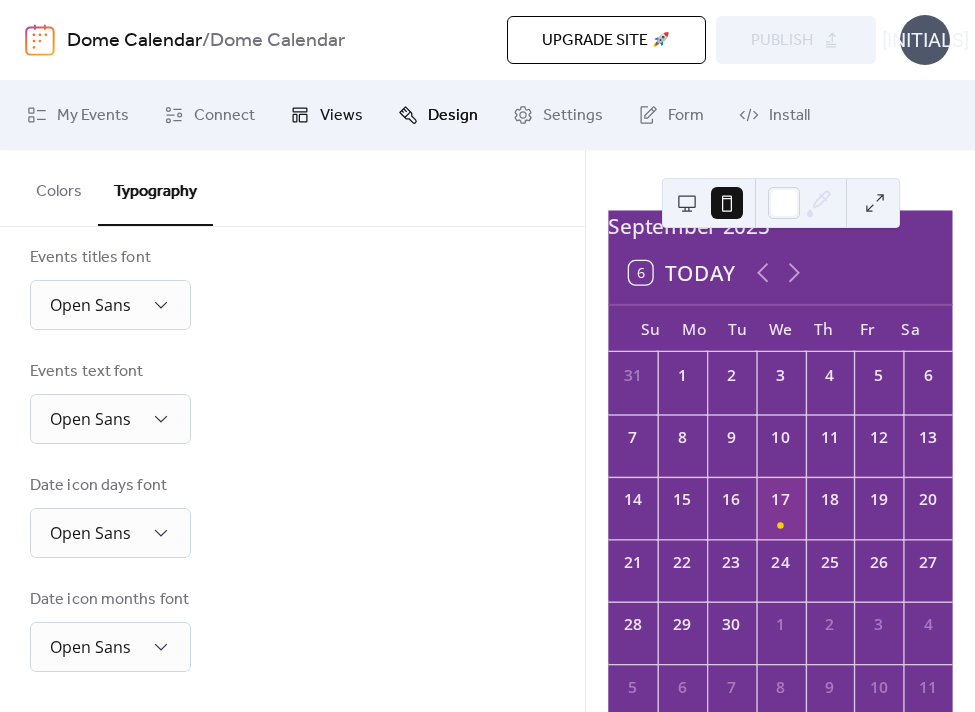 click on "Views" at bounding box center [341, 116] 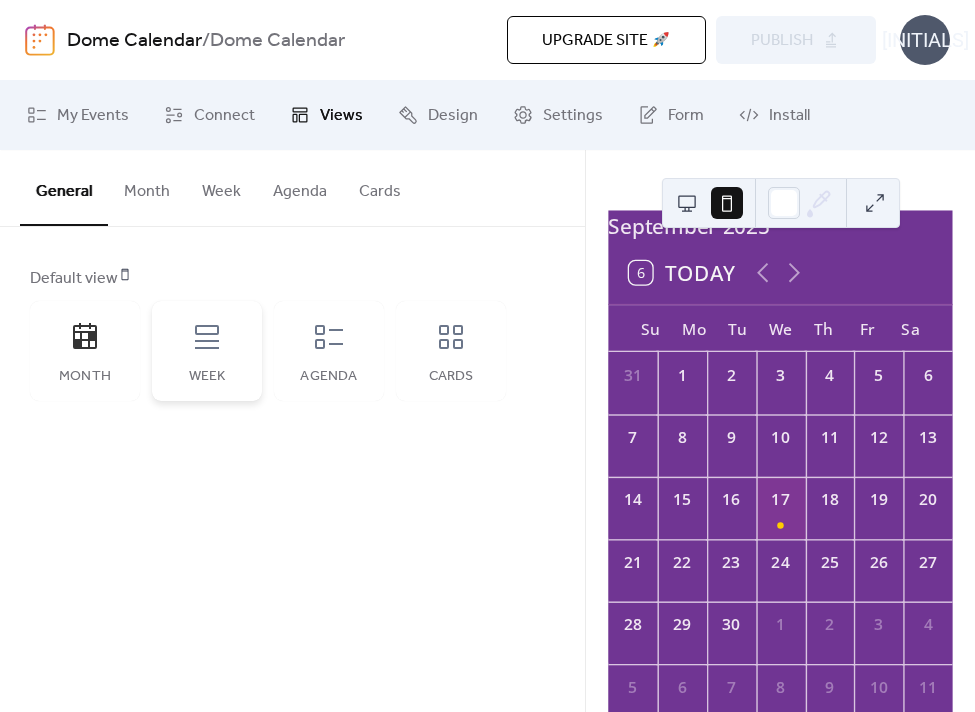 click on "Week" at bounding box center (207, 351) 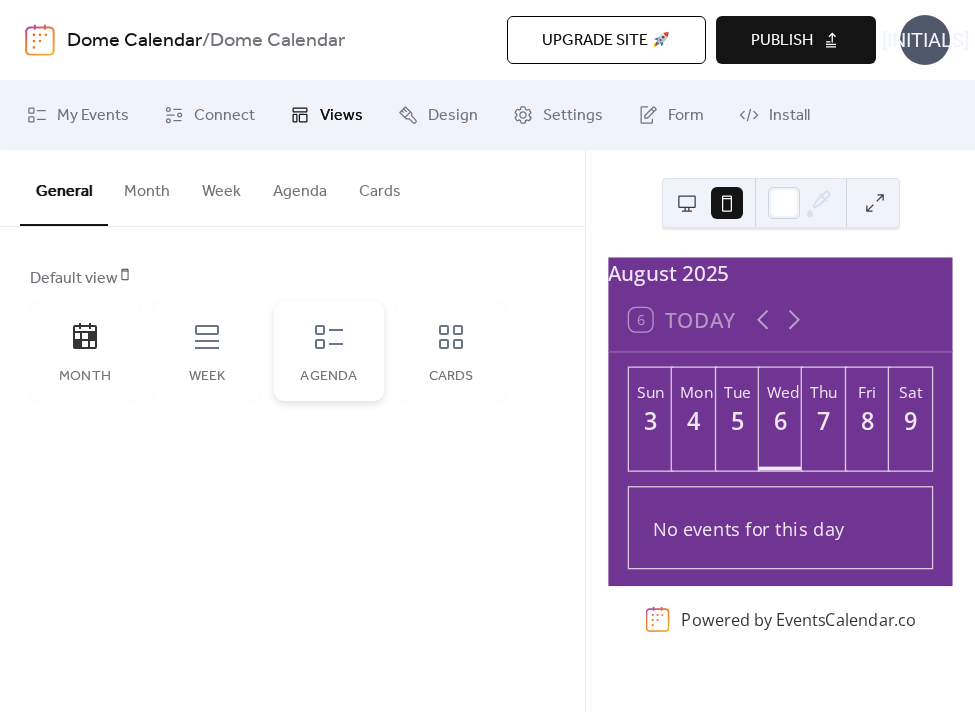 click 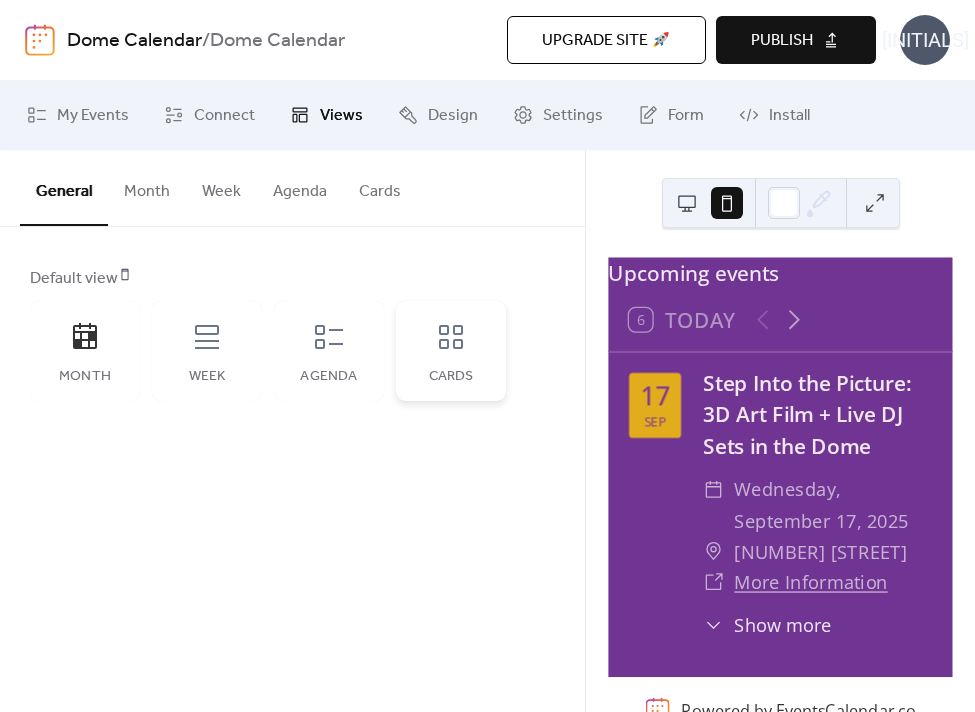 click on "Cards" at bounding box center [451, 351] 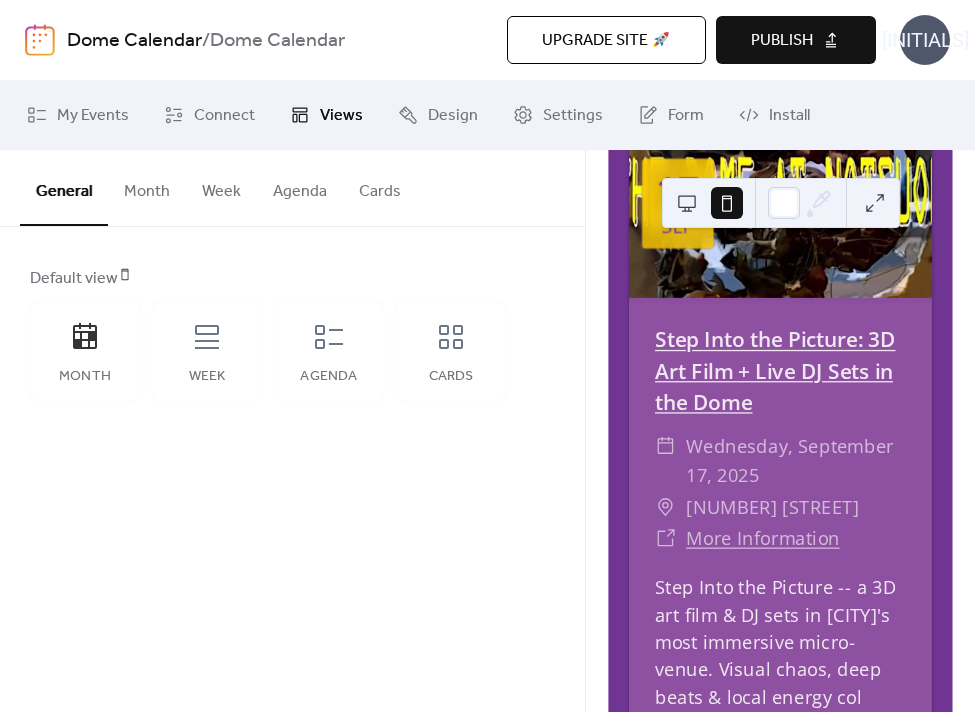 scroll, scrollTop: 72, scrollLeft: 0, axis: vertical 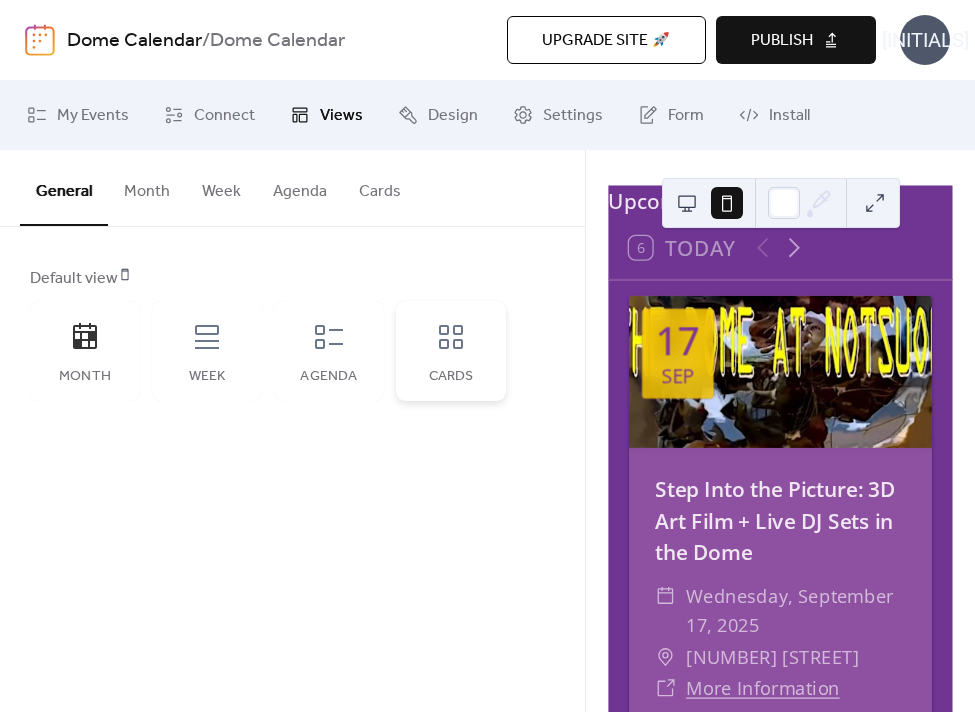 click on "Cards" at bounding box center (451, 351) 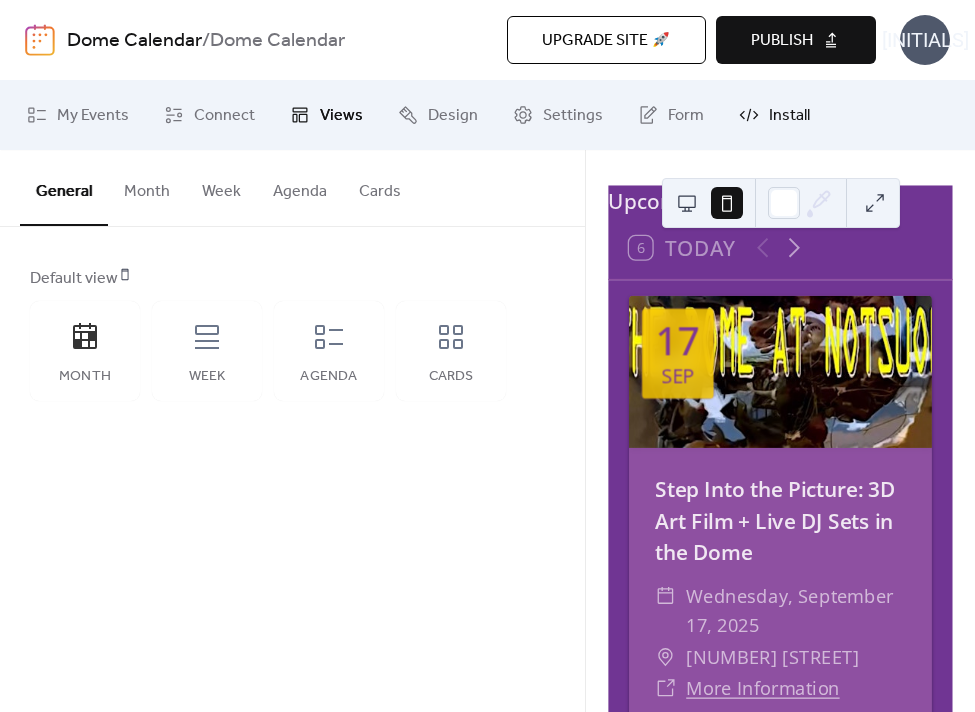 click 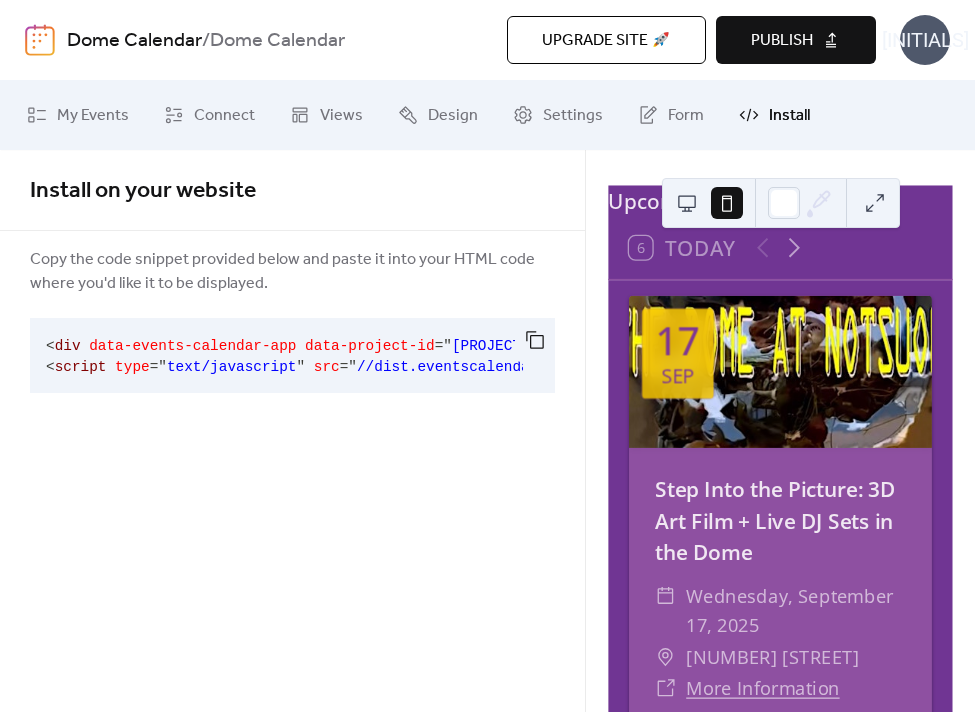 click on "<div> data-events-calendar-app data-project-id = " [PROJECT_ID] " </div>
<script type = " text/javascript " src = " //dist.eventscalendar.co/embed.js " > </script>" at bounding box center [276, 355] 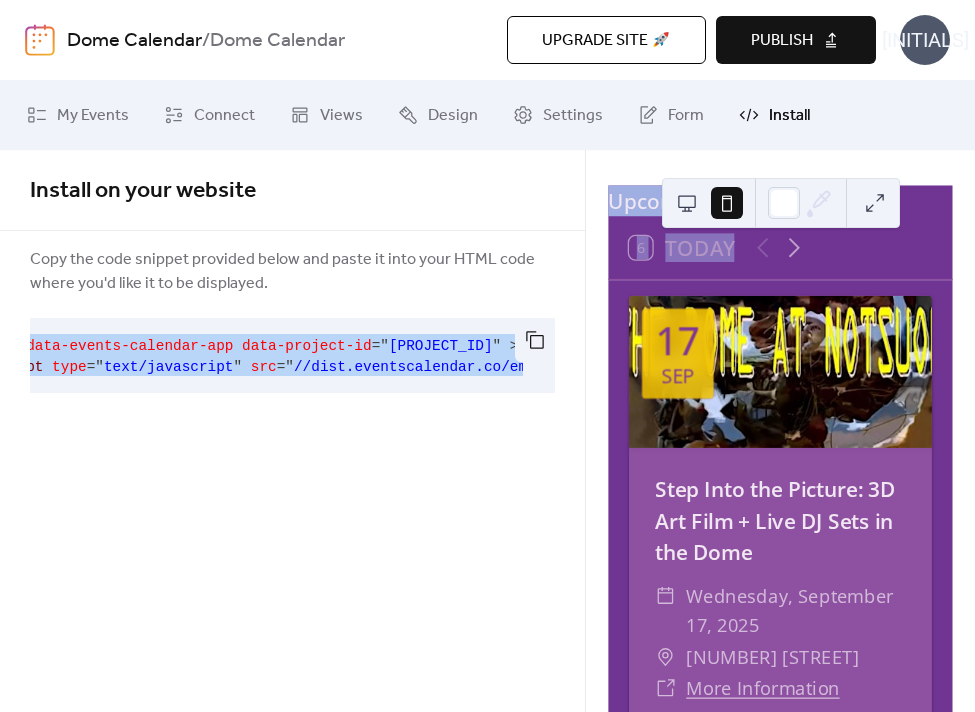 scroll, scrollTop: 0, scrollLeft: 248, axis: horizontal 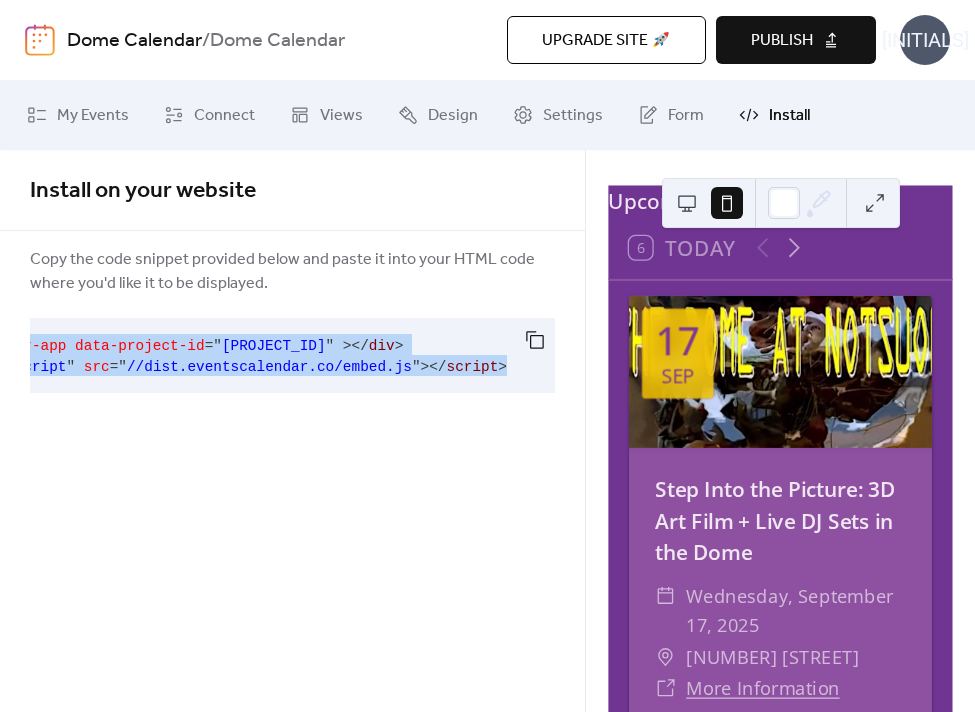 drag, startPoint x: 45, startPoint y: 349, endPoint x: 186, endPoint y: 397, distance: 148.9463 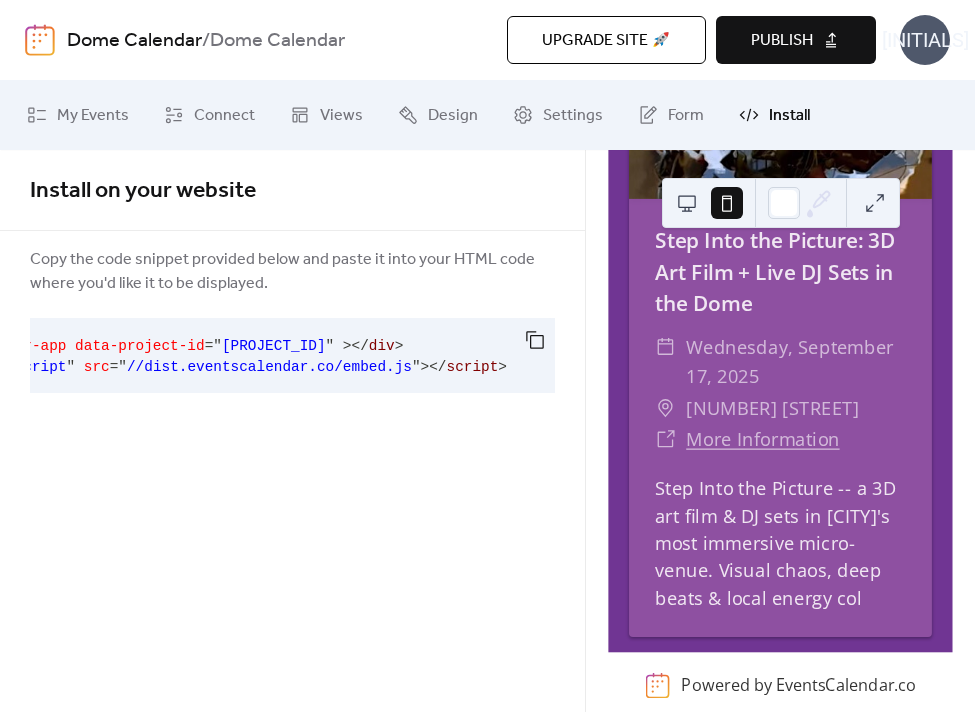 scroll, scrollTop: 0, scrollLeft: 0, axis: both 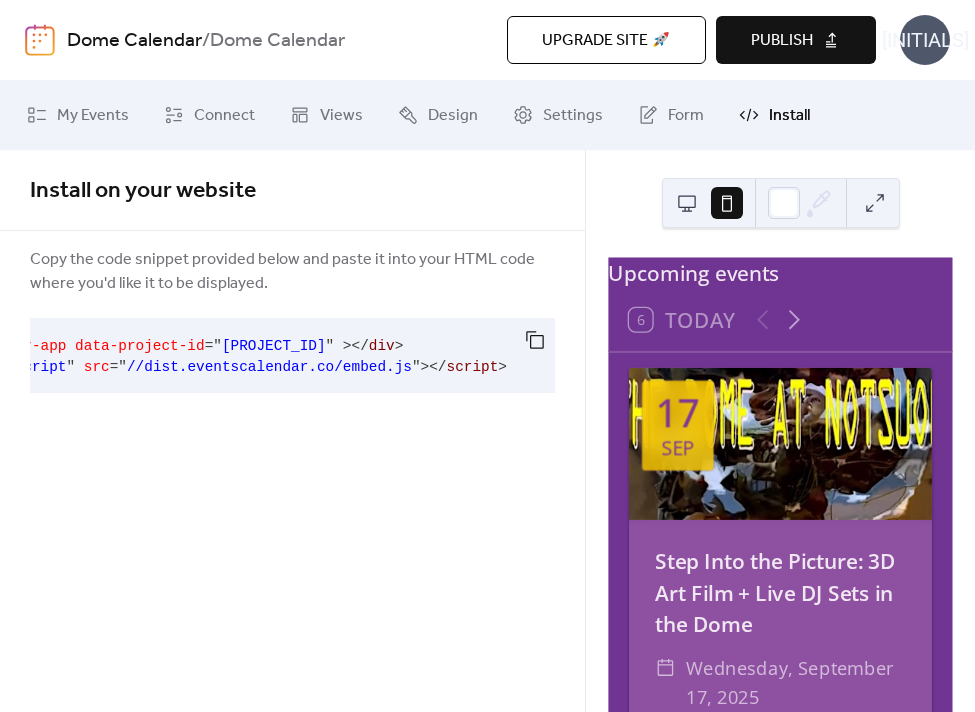 click on "[PROJECT_ID]" at bounding box center (274, 346) 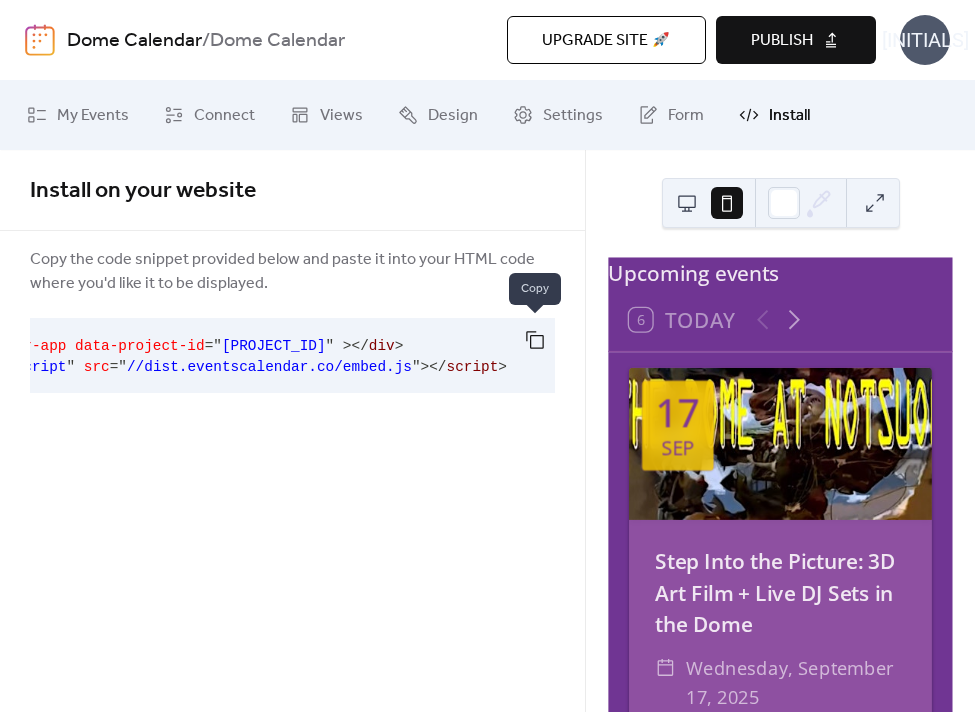 click at bounding box center [535, 340] 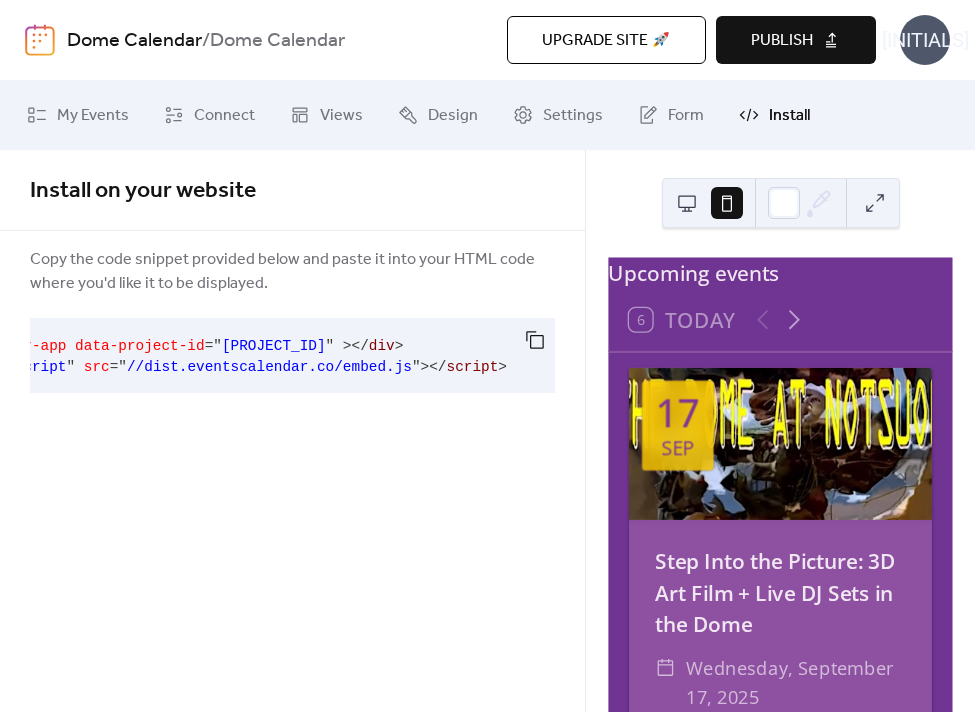 click on "Publish" at bounding box center (782, 41) 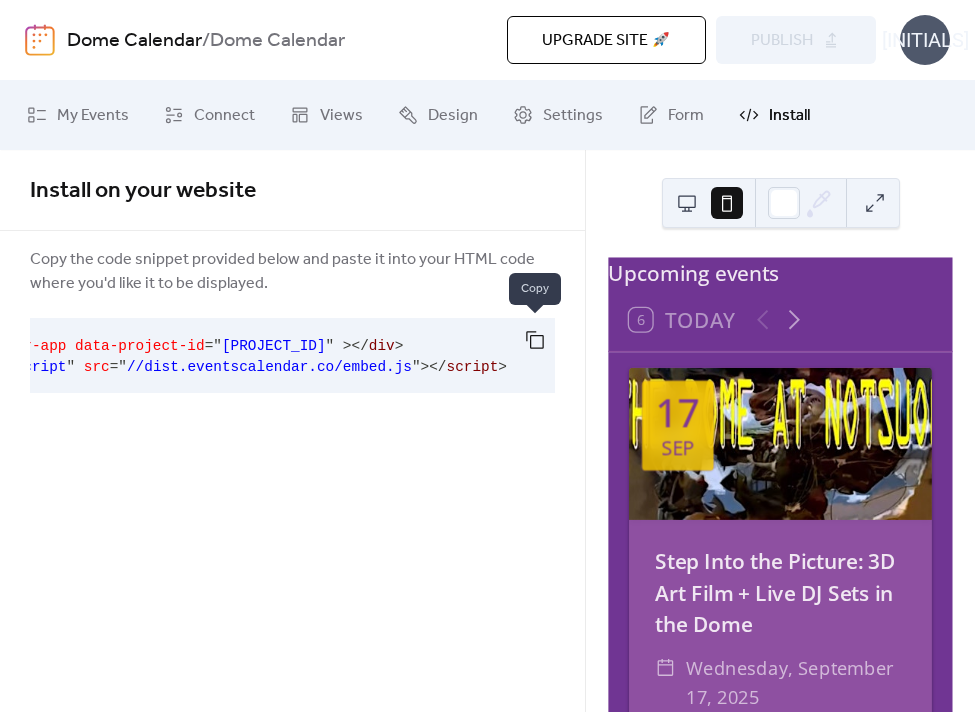 click at bounding box center (535, 340) 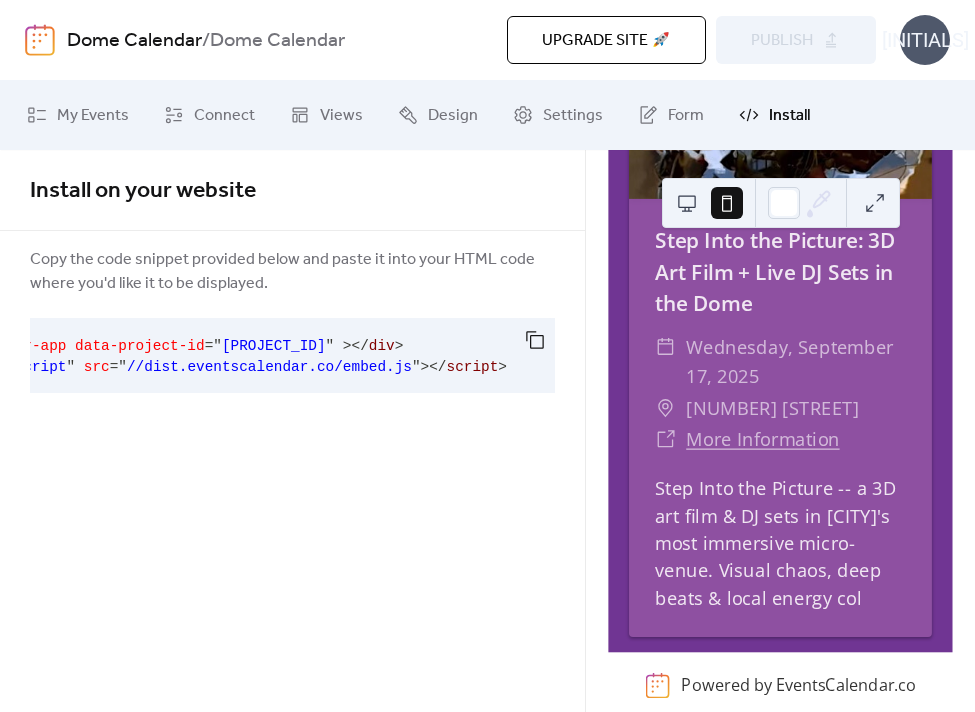 scroll, scrollTop: 0, scrollLeft: 0, axis: both 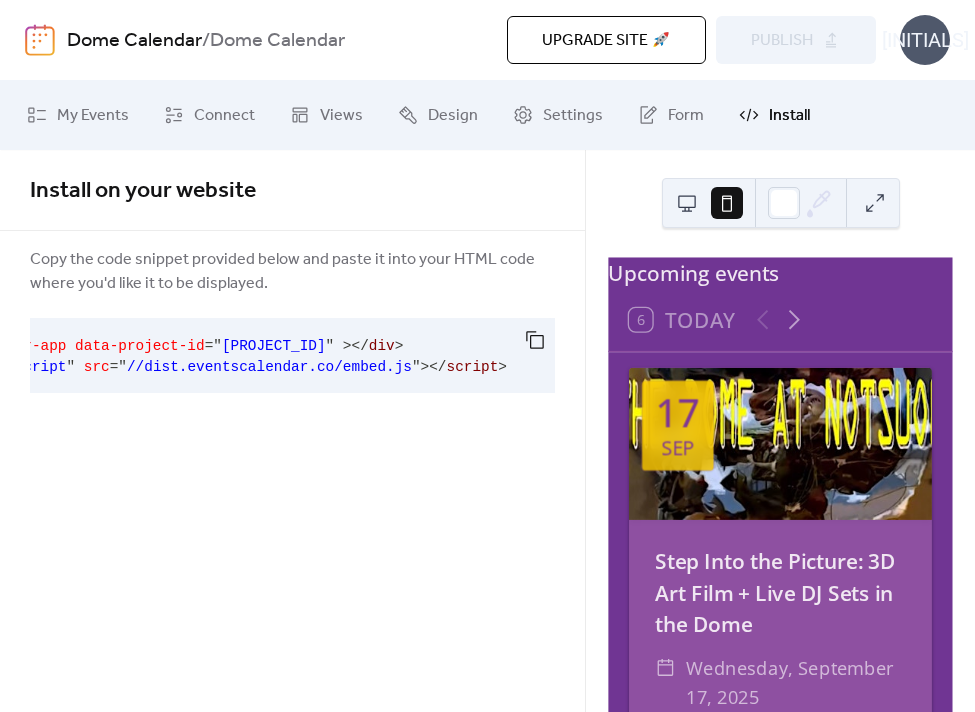 click at bounding box center (687, 203) 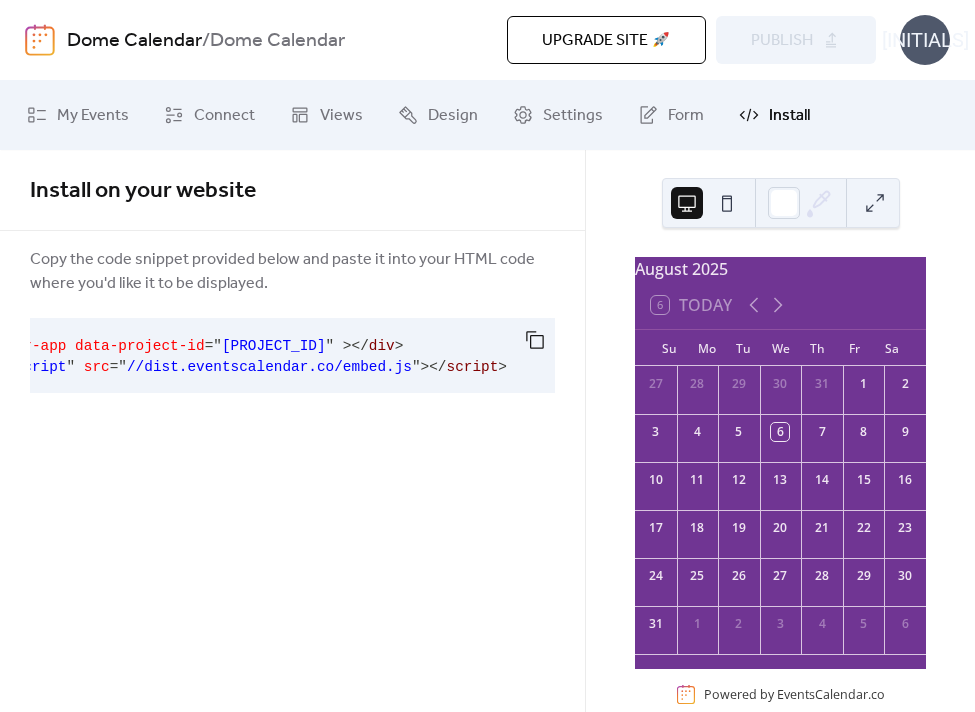 click at bounding box center (727, 203) 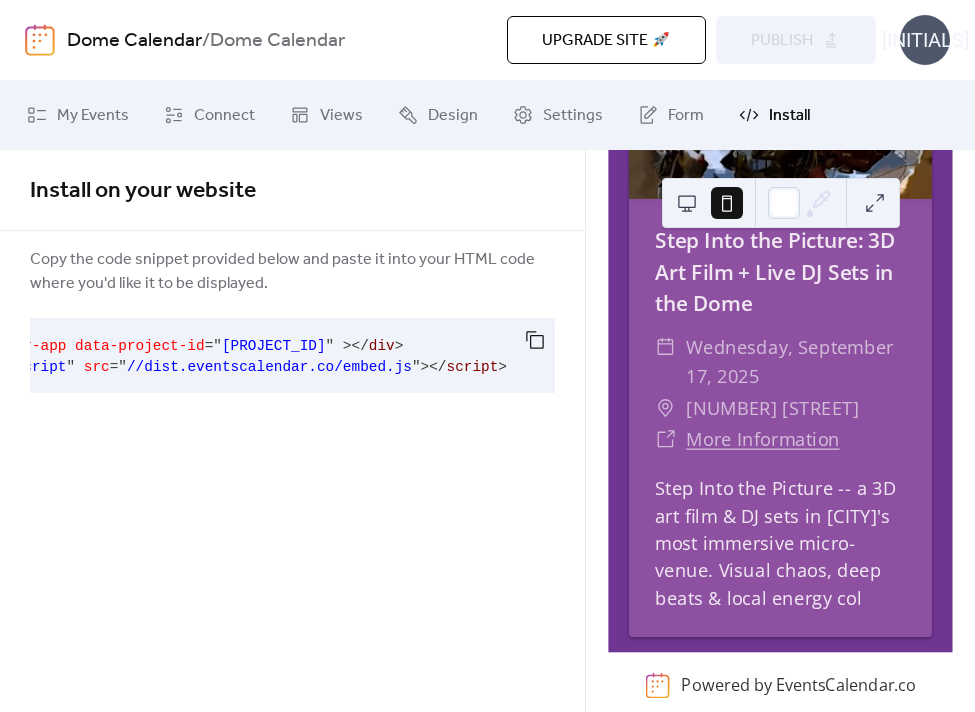 scroll, scrollTop: 0, scrollLeft: 0, axis: both 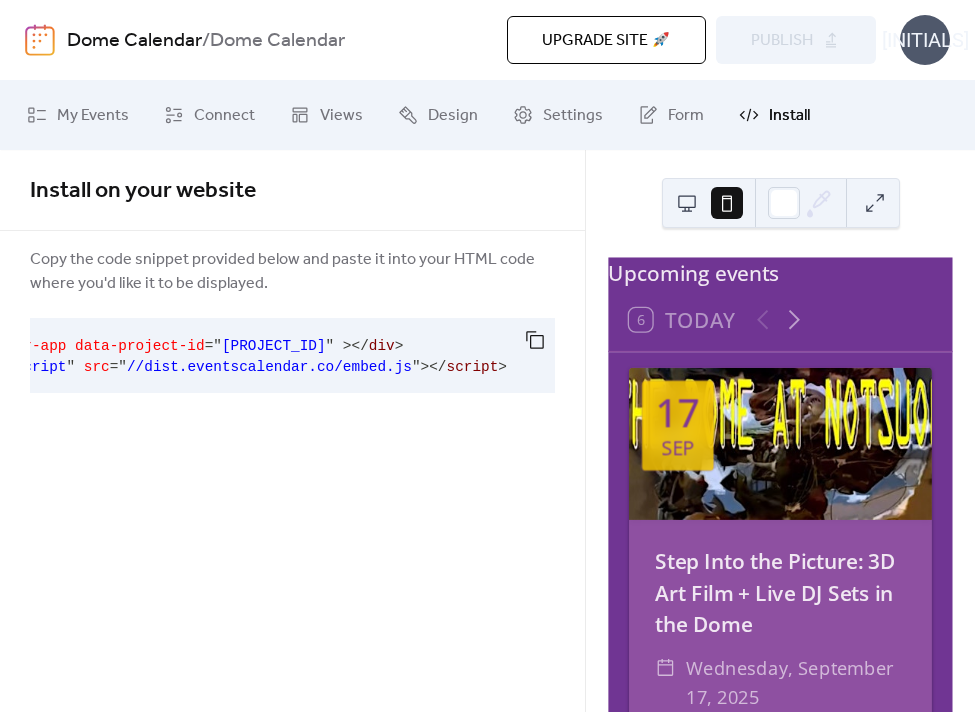 click at bounding box center [687, 203] 